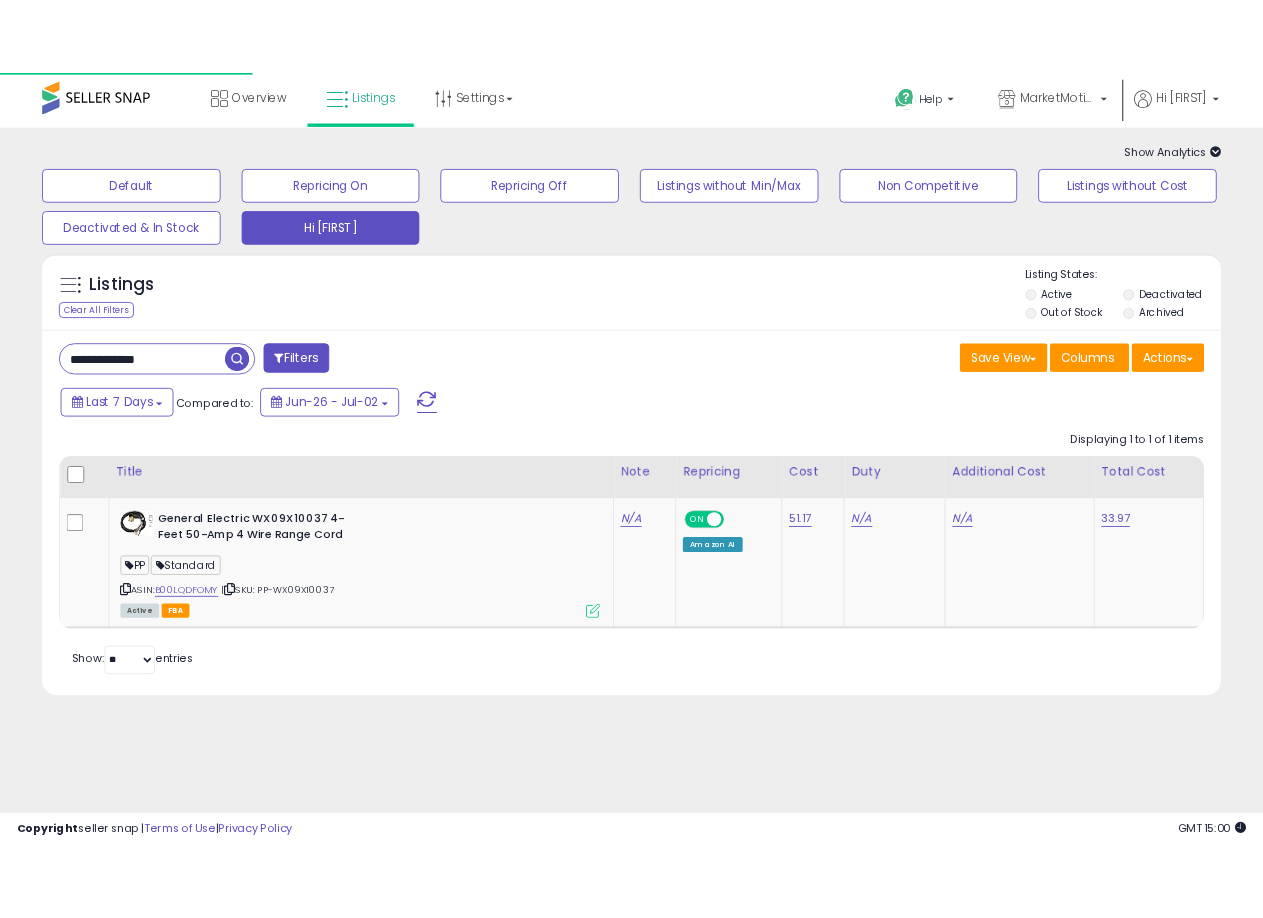 scroll, scrollTop: 0, scrollLeft: 0, axis: both 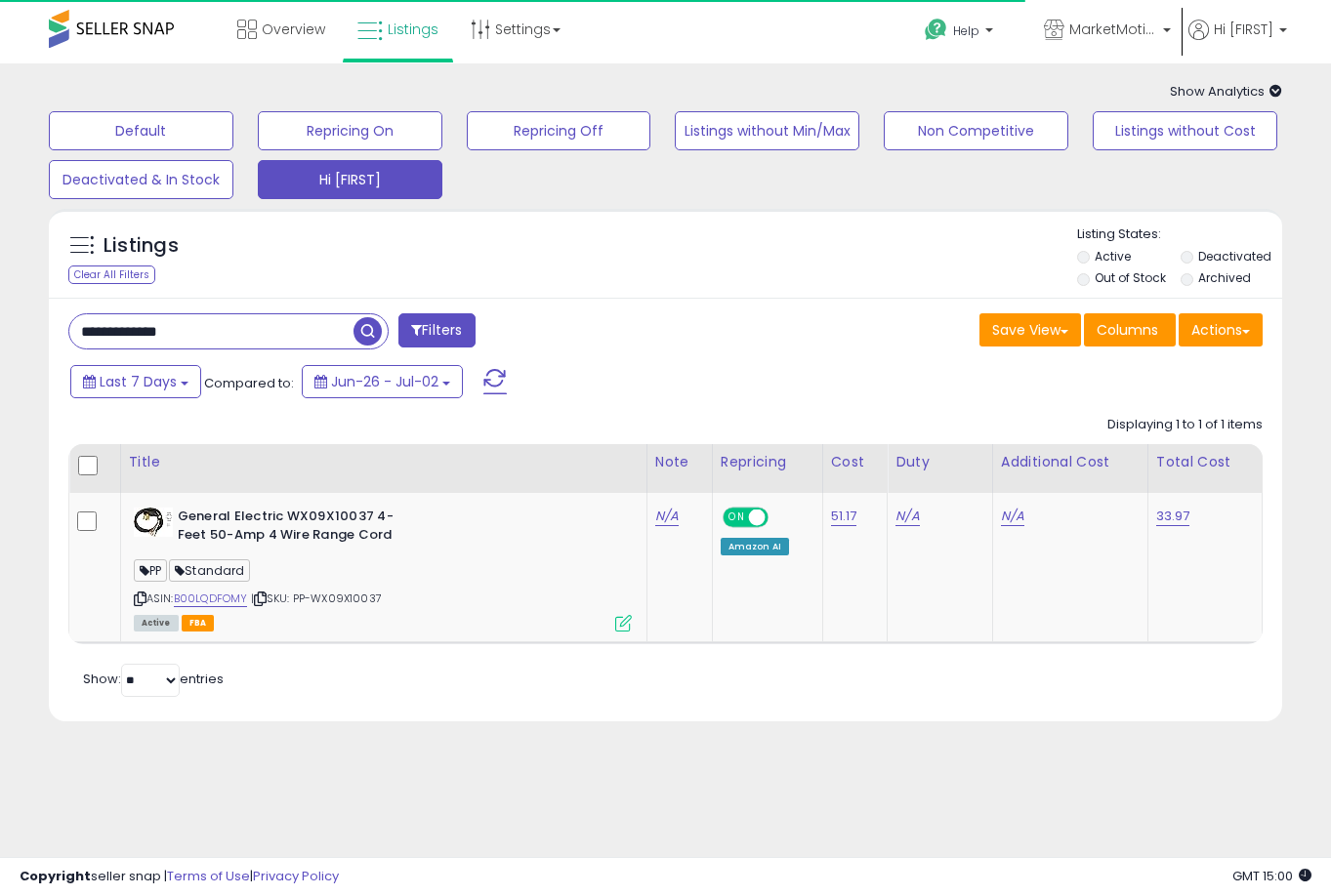 click on "**********" at bounding box center (211, 331) 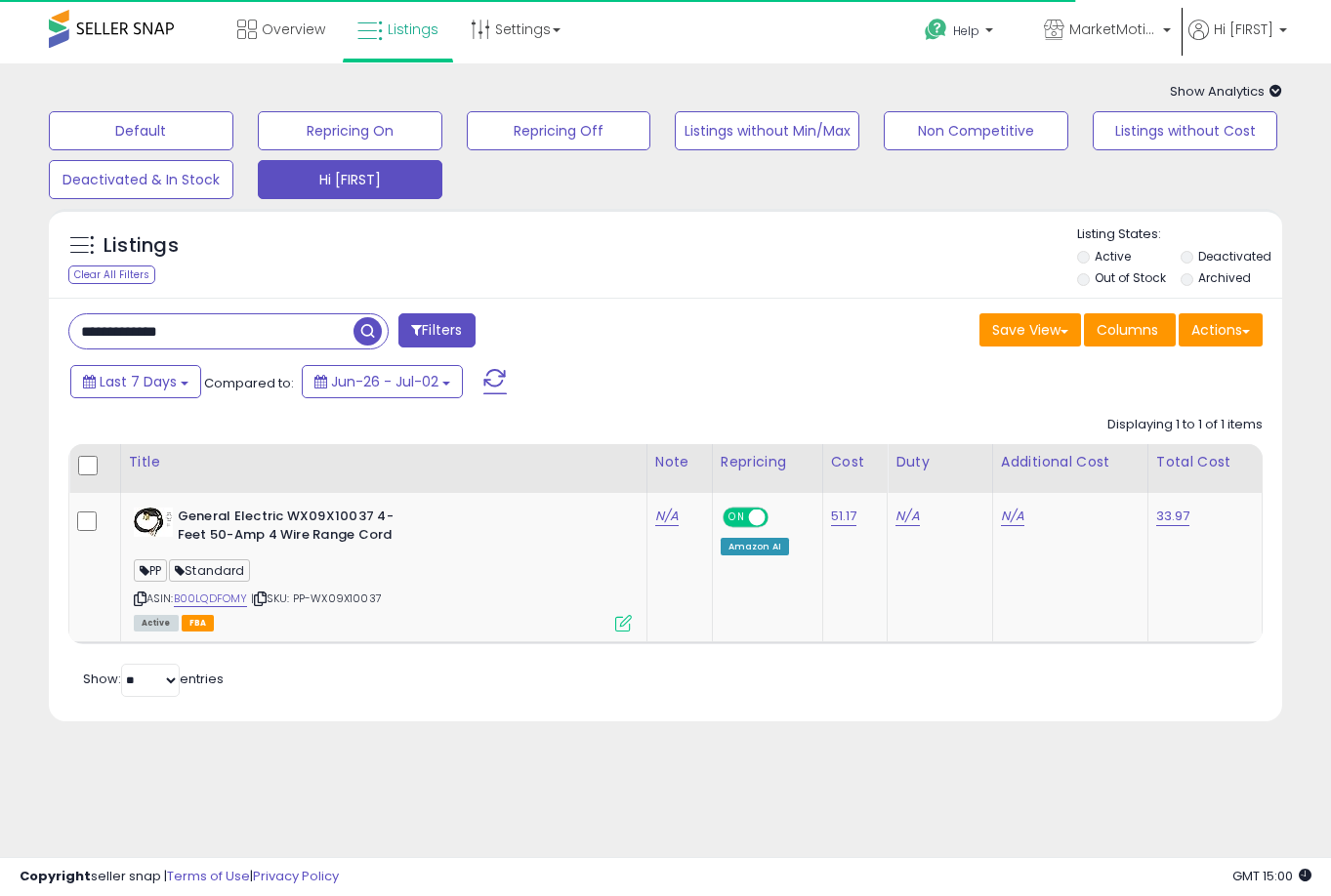 drag, startPoint x: 191, startPoint y: 334, endPoint x: 249, endPoint y: 337, distance: 58.07753 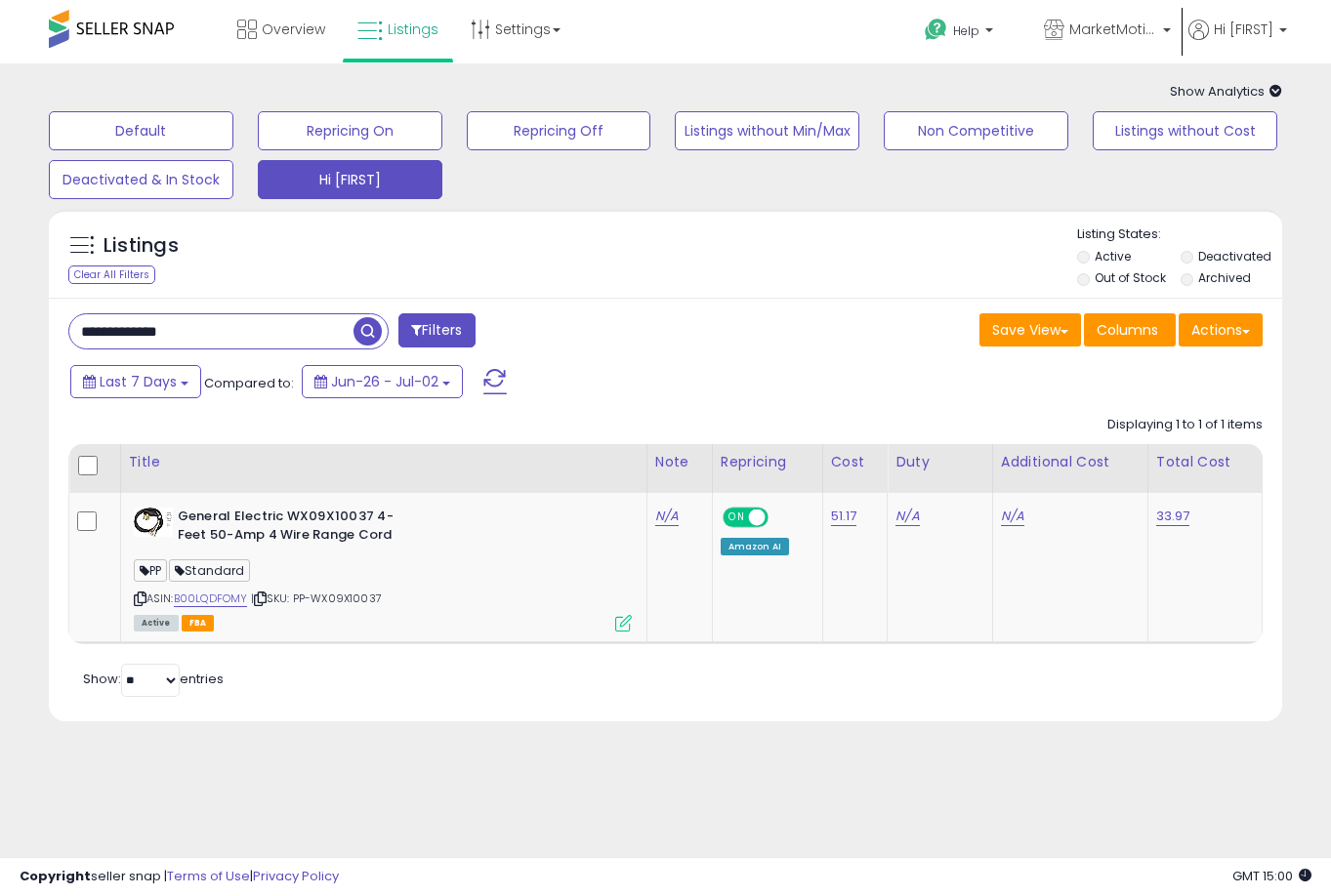click at bounding box center (367, 331) 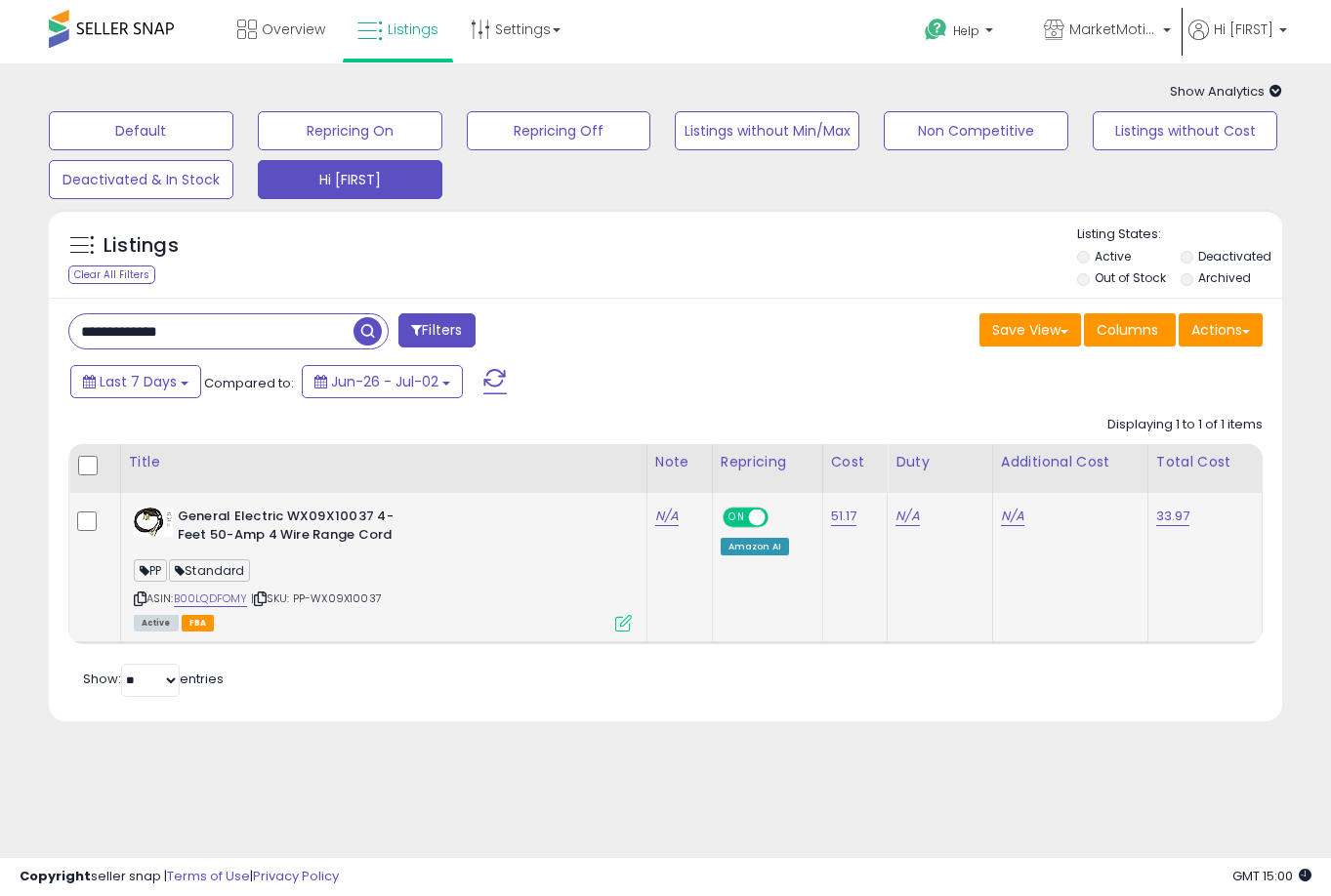 click at bounding box center [140, 598] 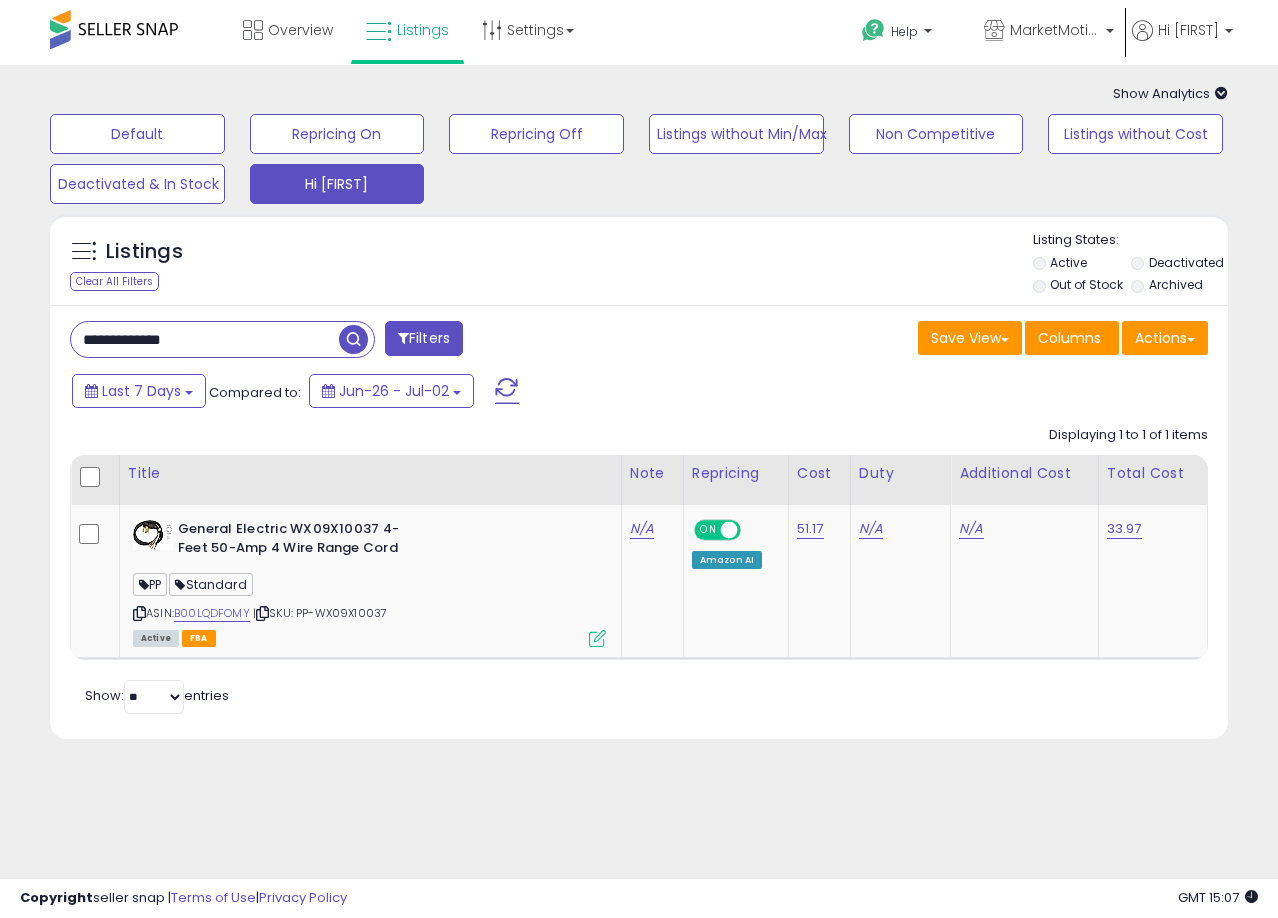 click on "**********" at bounding box center (205, 339) 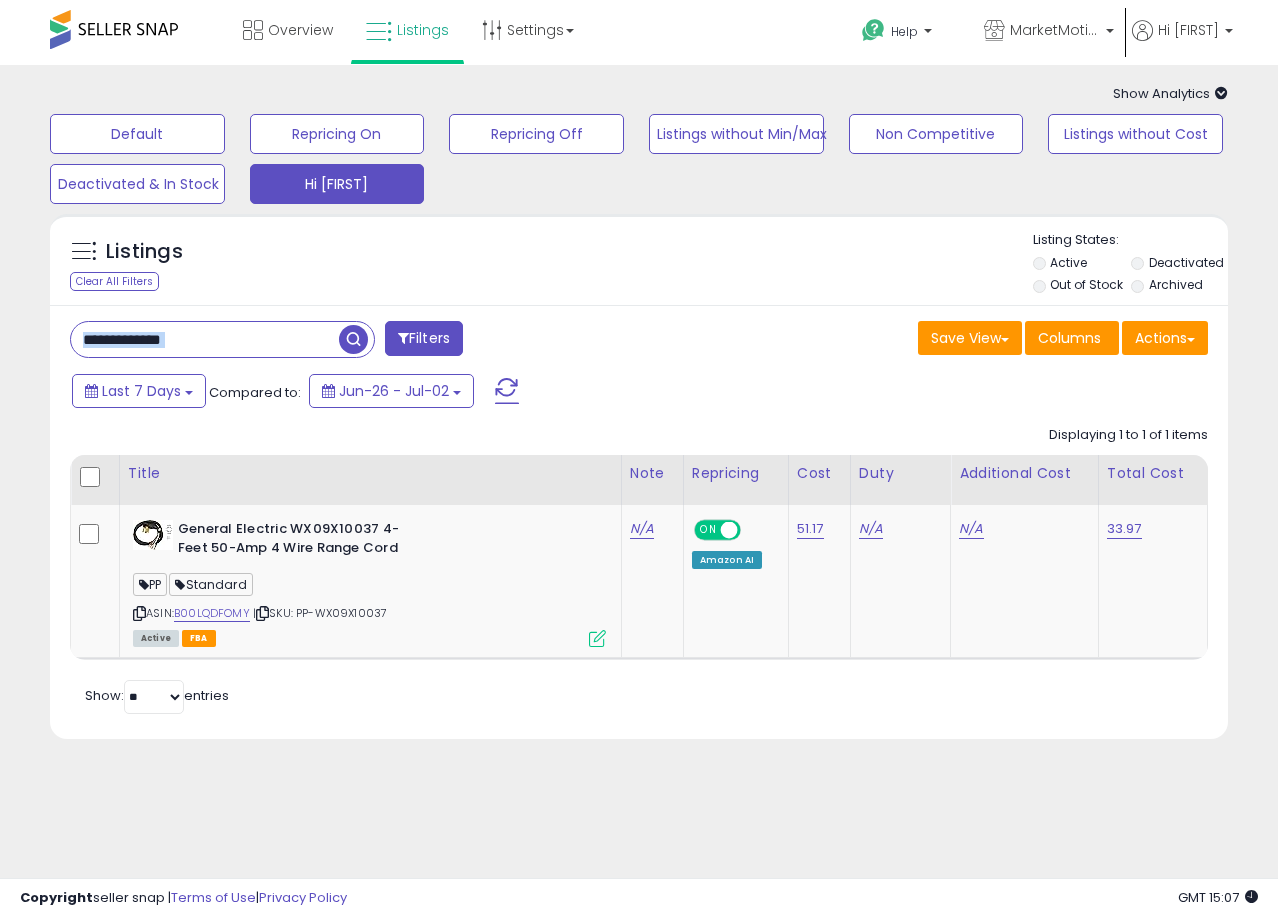 click on "**********" at bounding box center (222, 339) 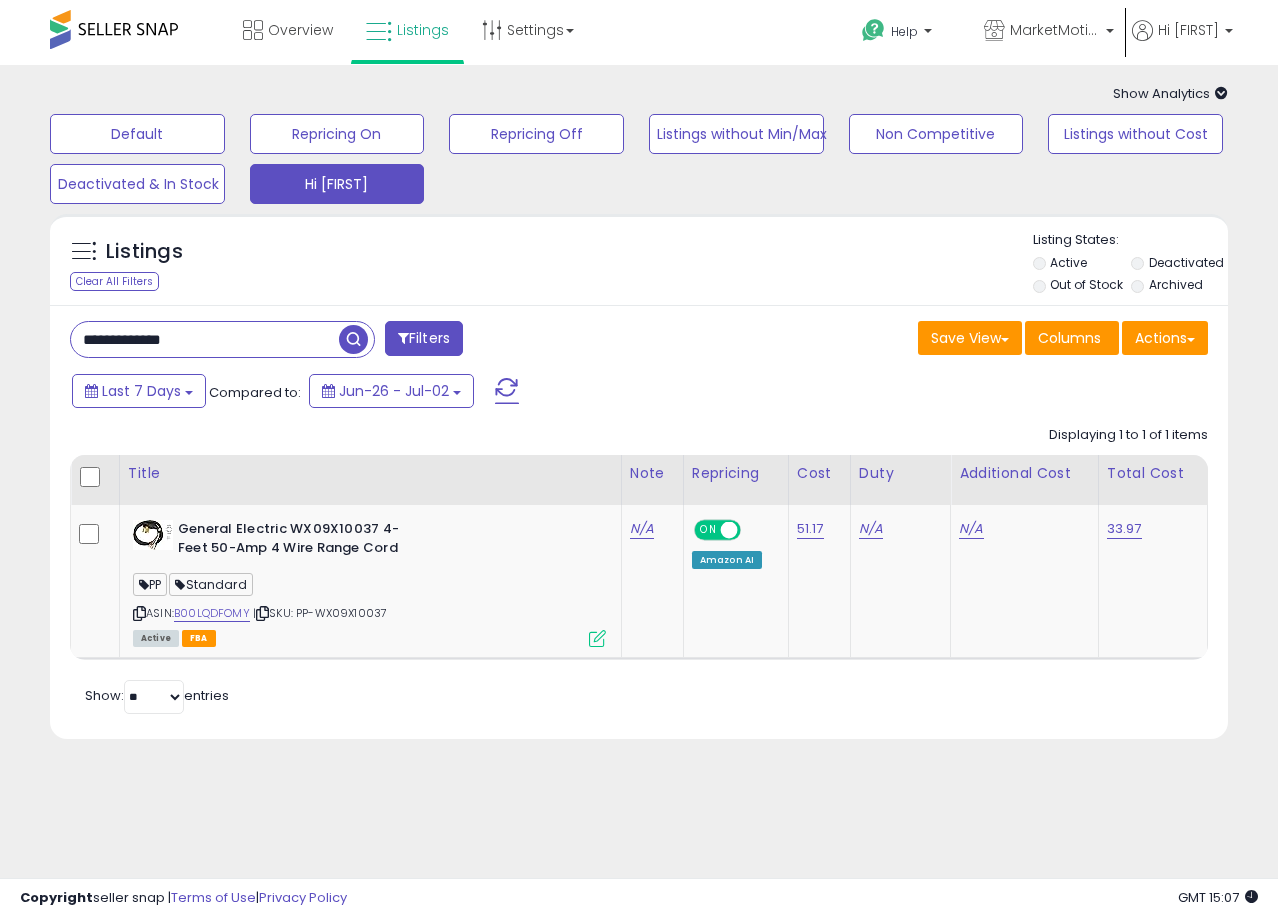 click on "**********" at bounding box center [205, 339] 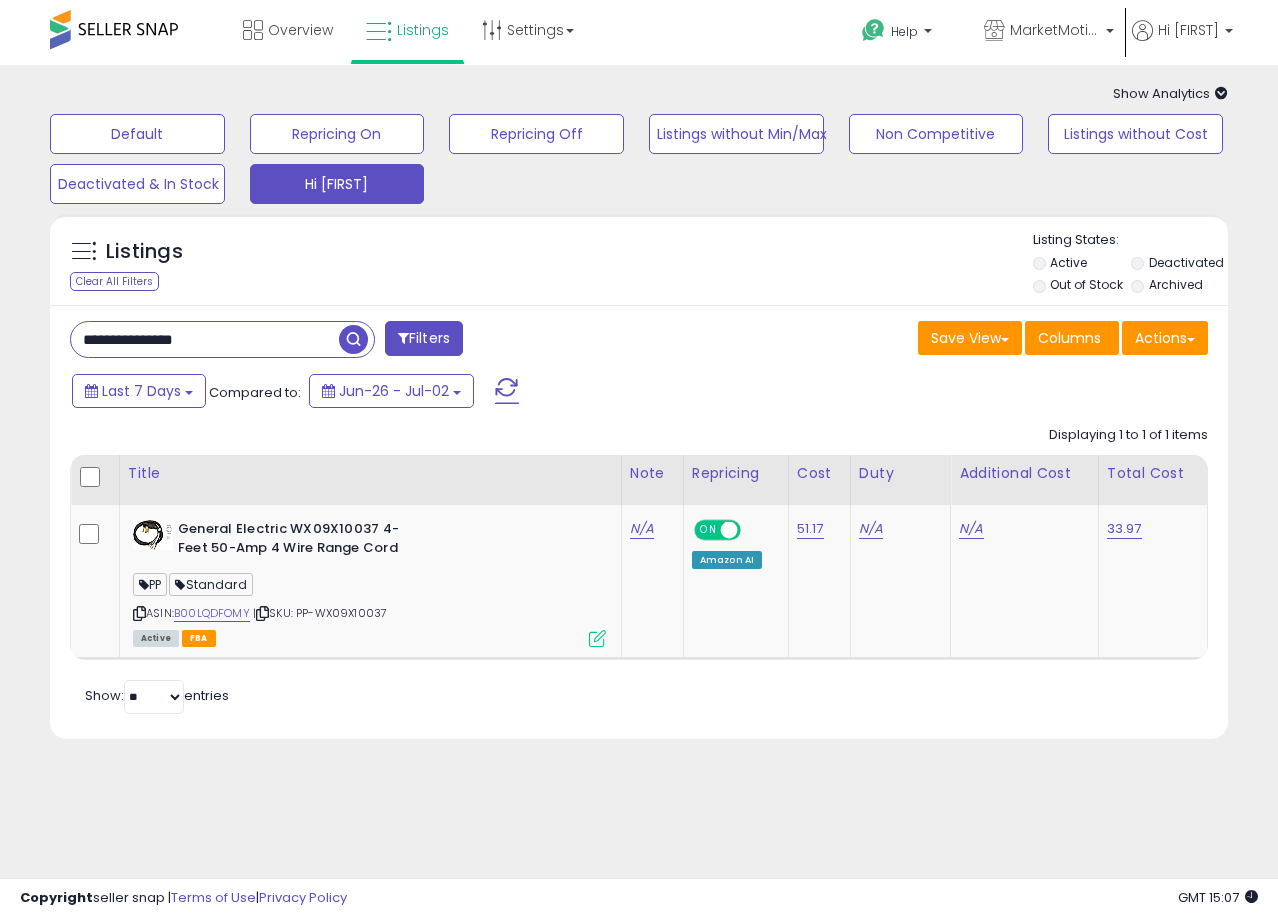 click at bounding box center [353, 339] 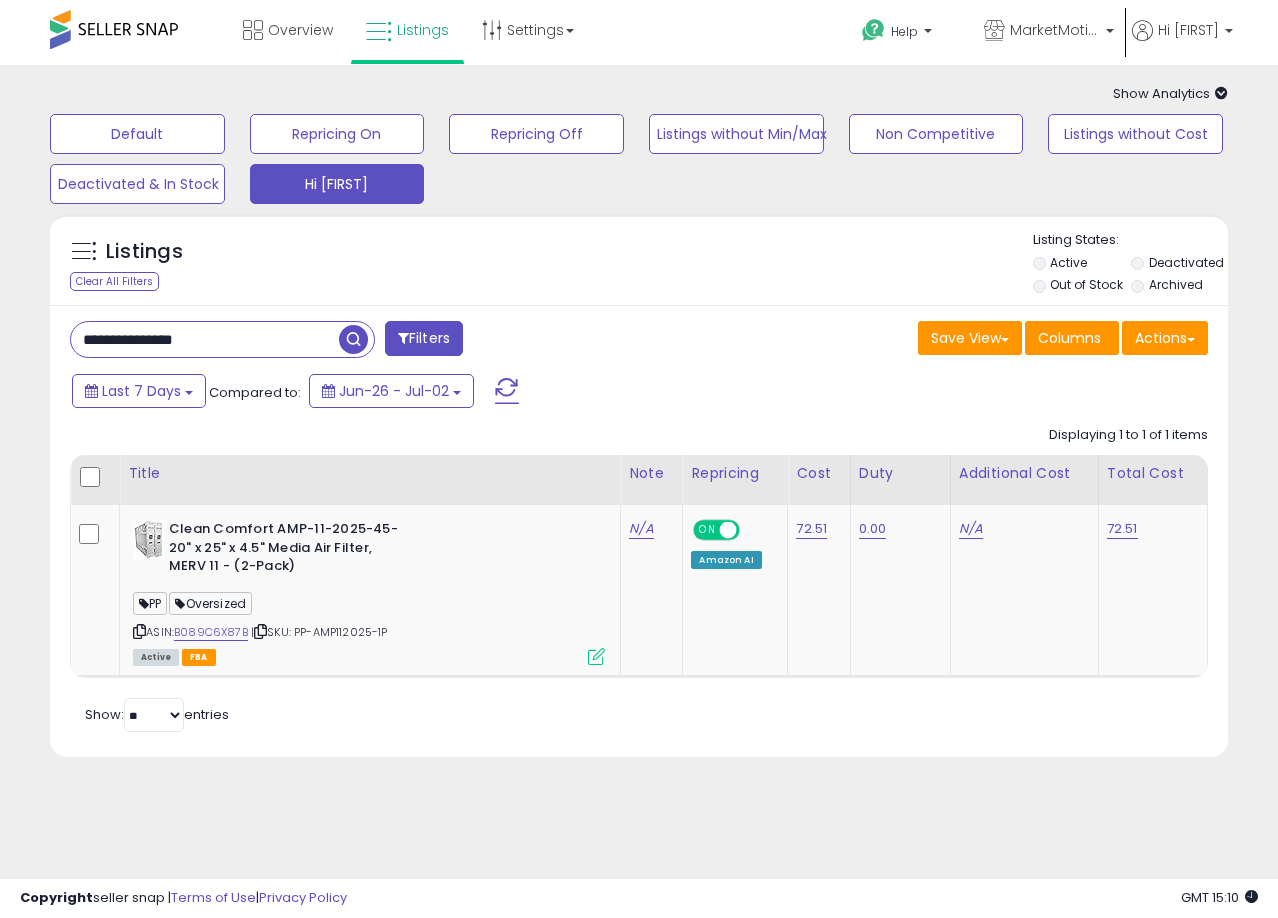 click on "**********" at bounding box center [205, 339] 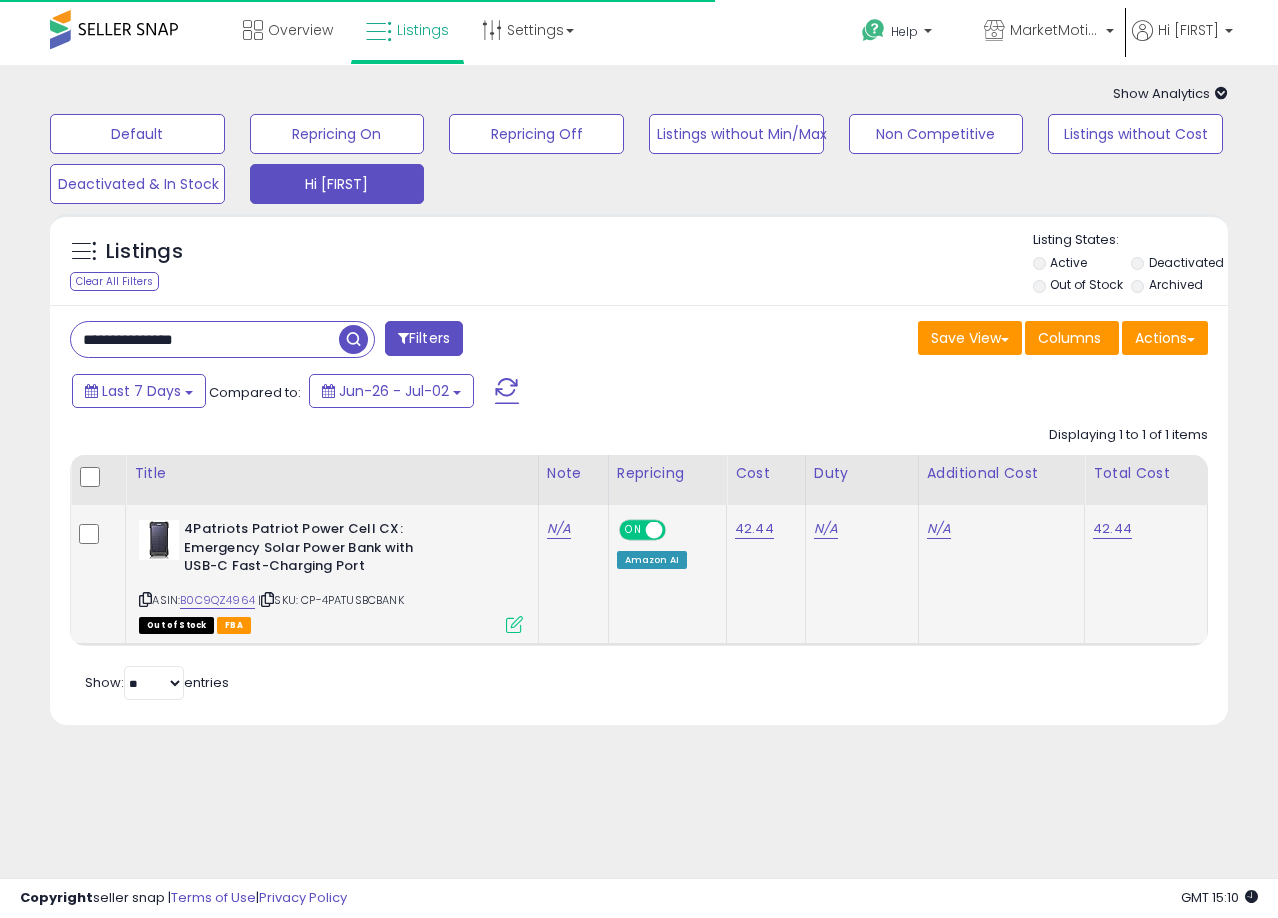 click on "ON   OFF" at bounding box center (642, 529) 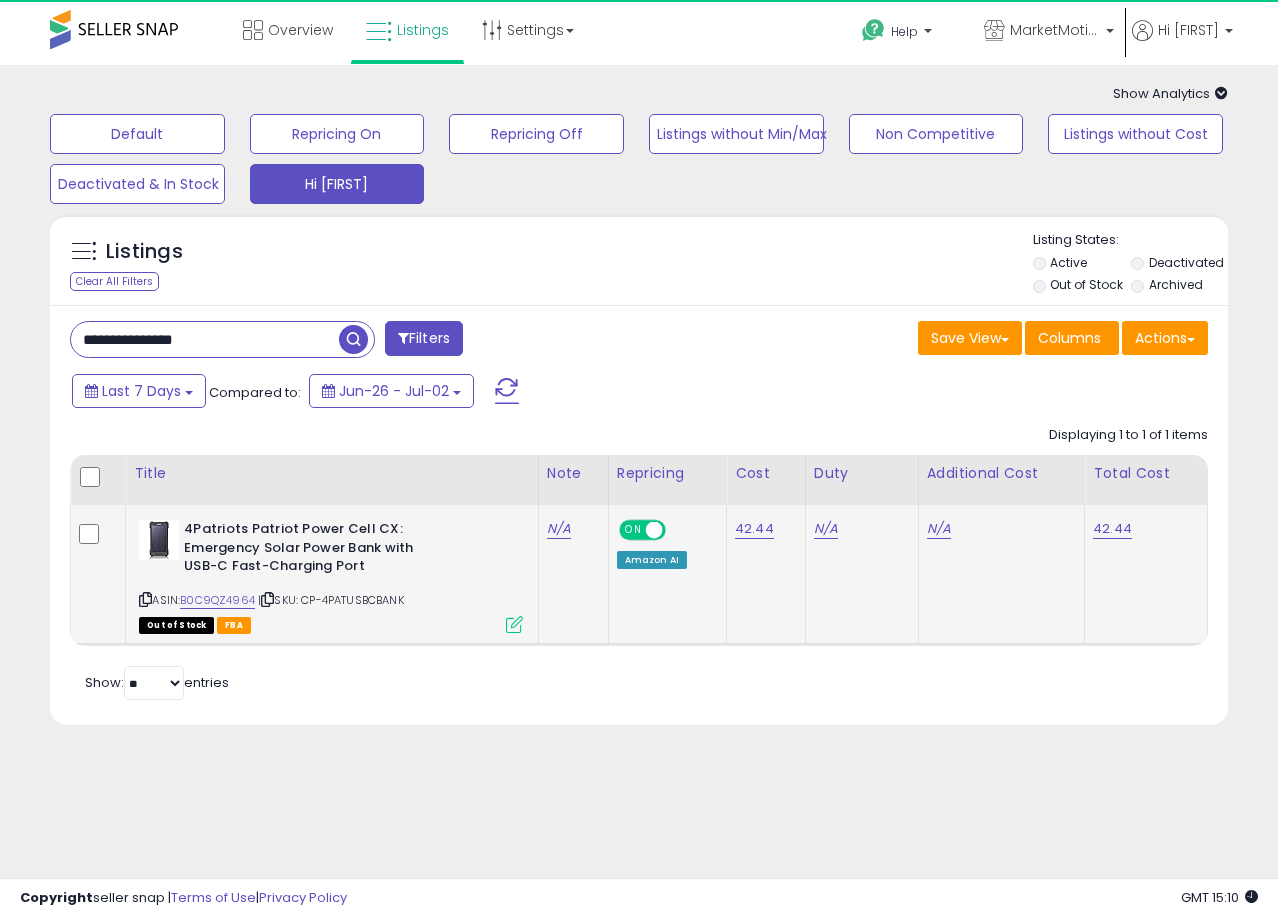 click on "ON   OFF" at bounding box center (644, 530) 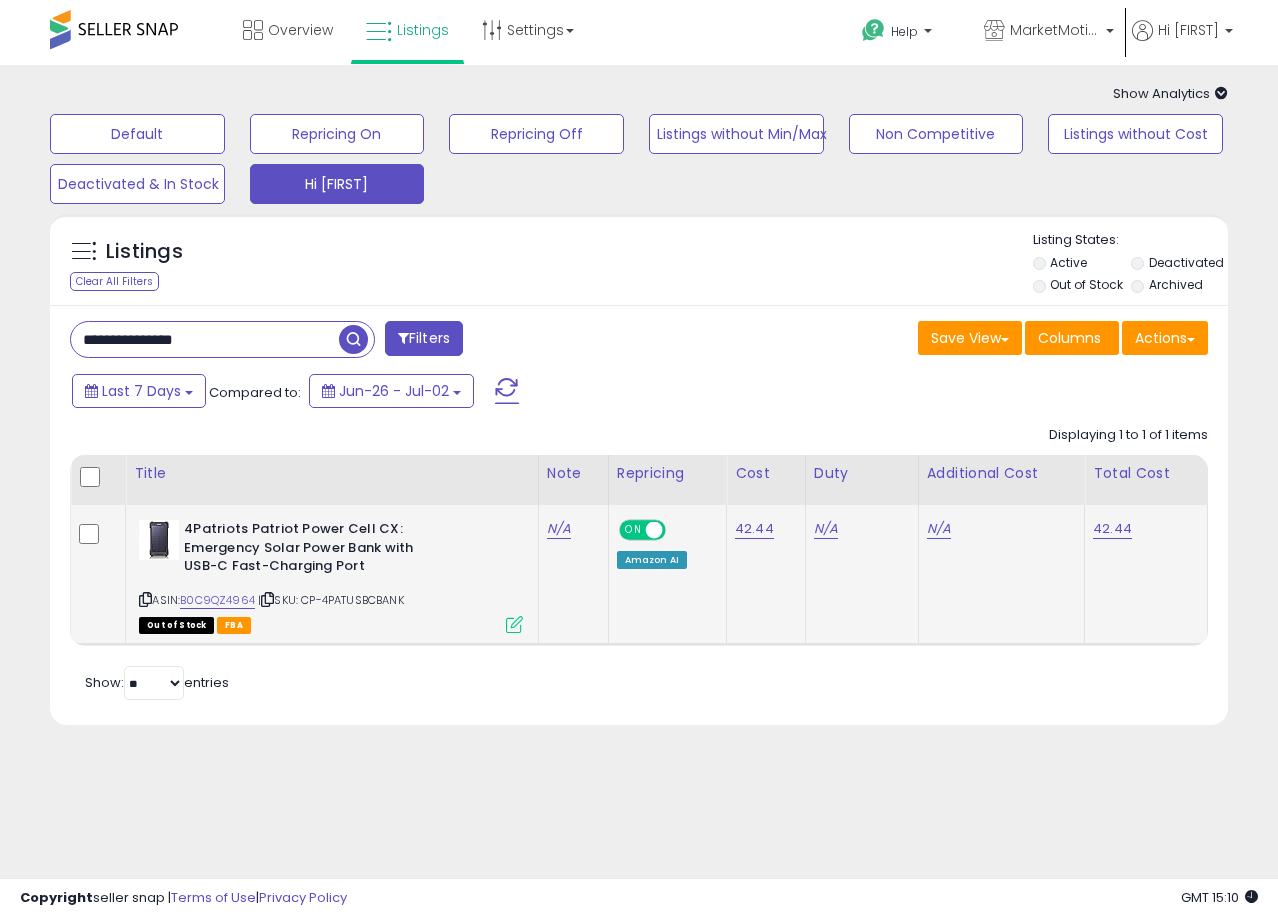 click on "ON" at bounding box center [633, 530] 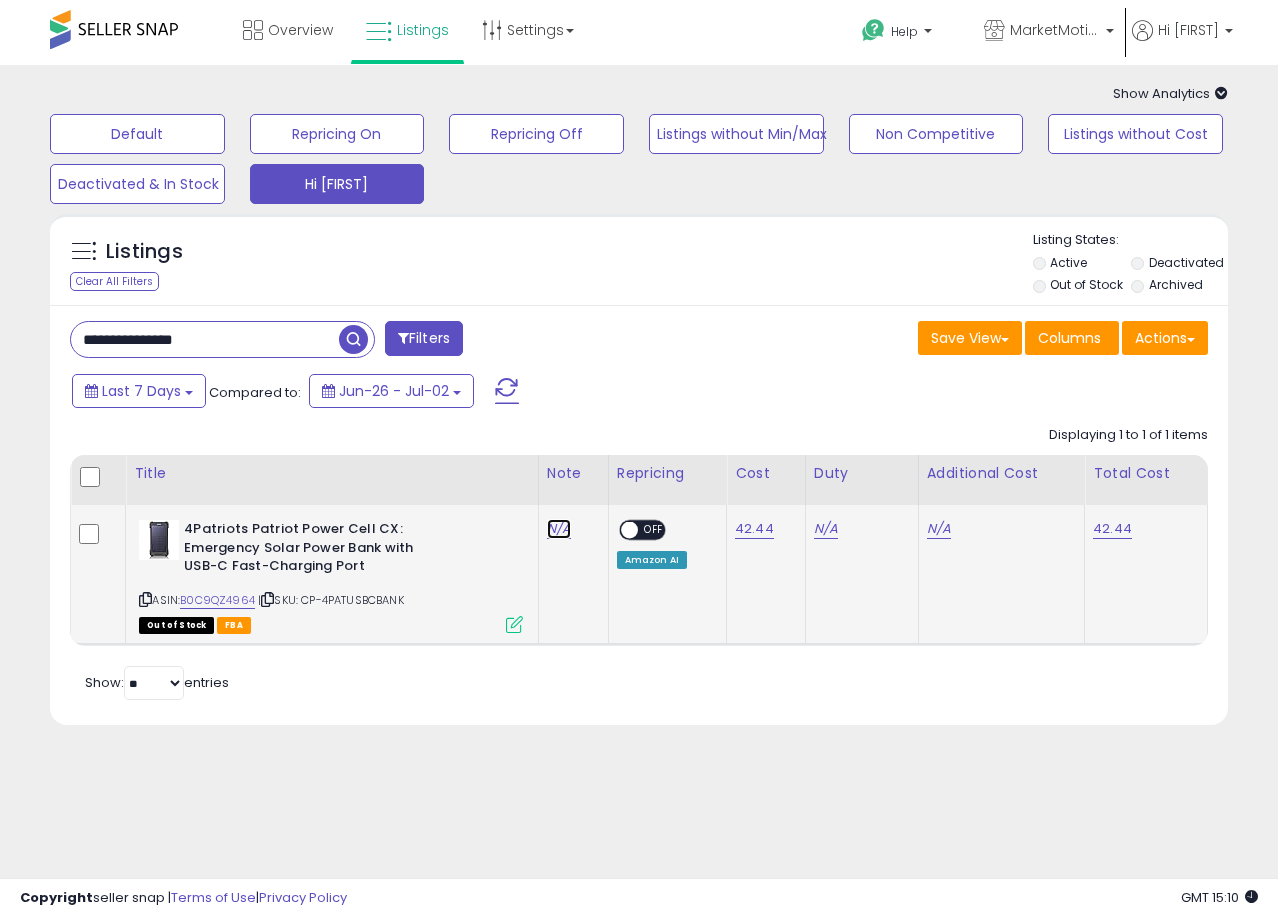 click on "N/A" at bounding box center (559, 529) 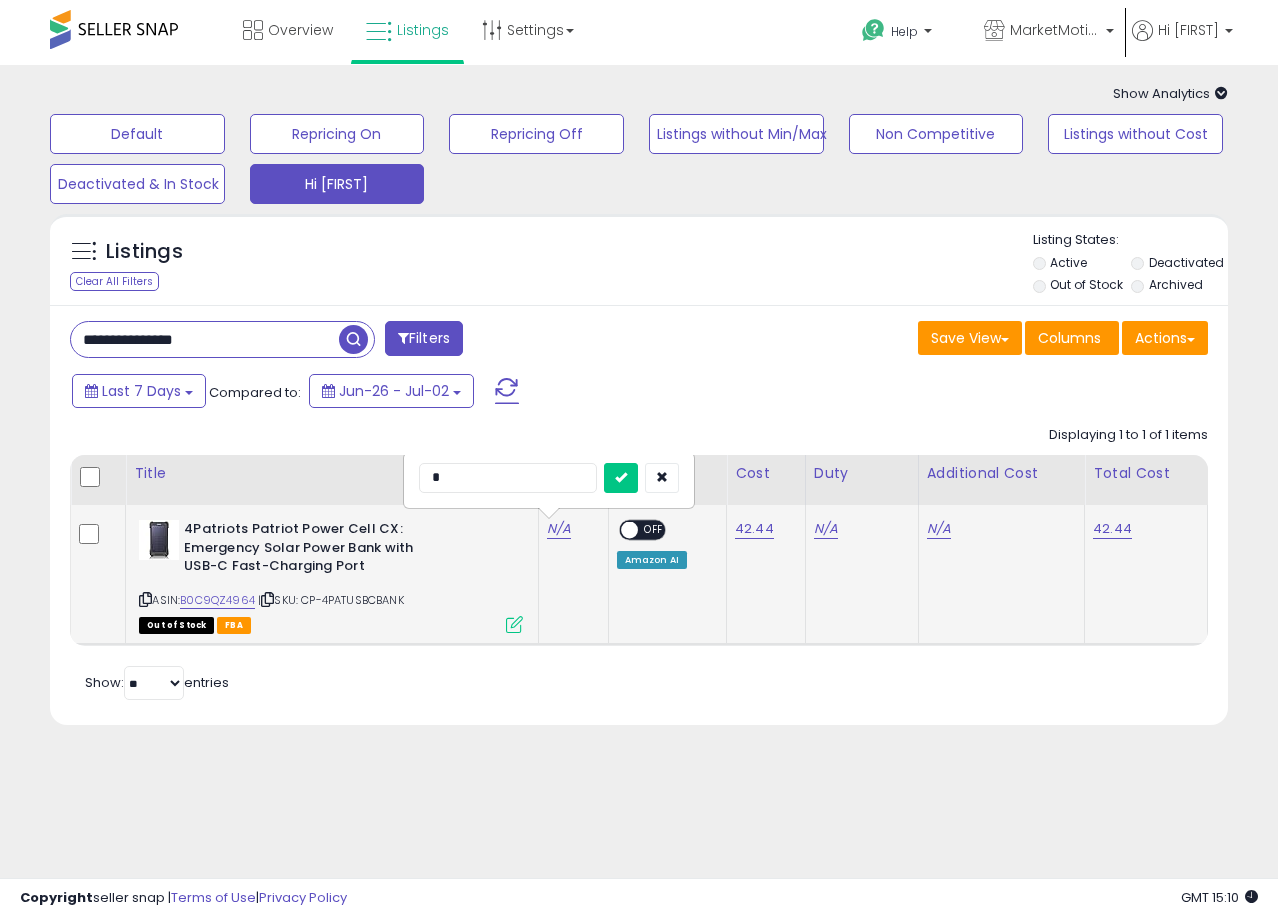 type on "**" 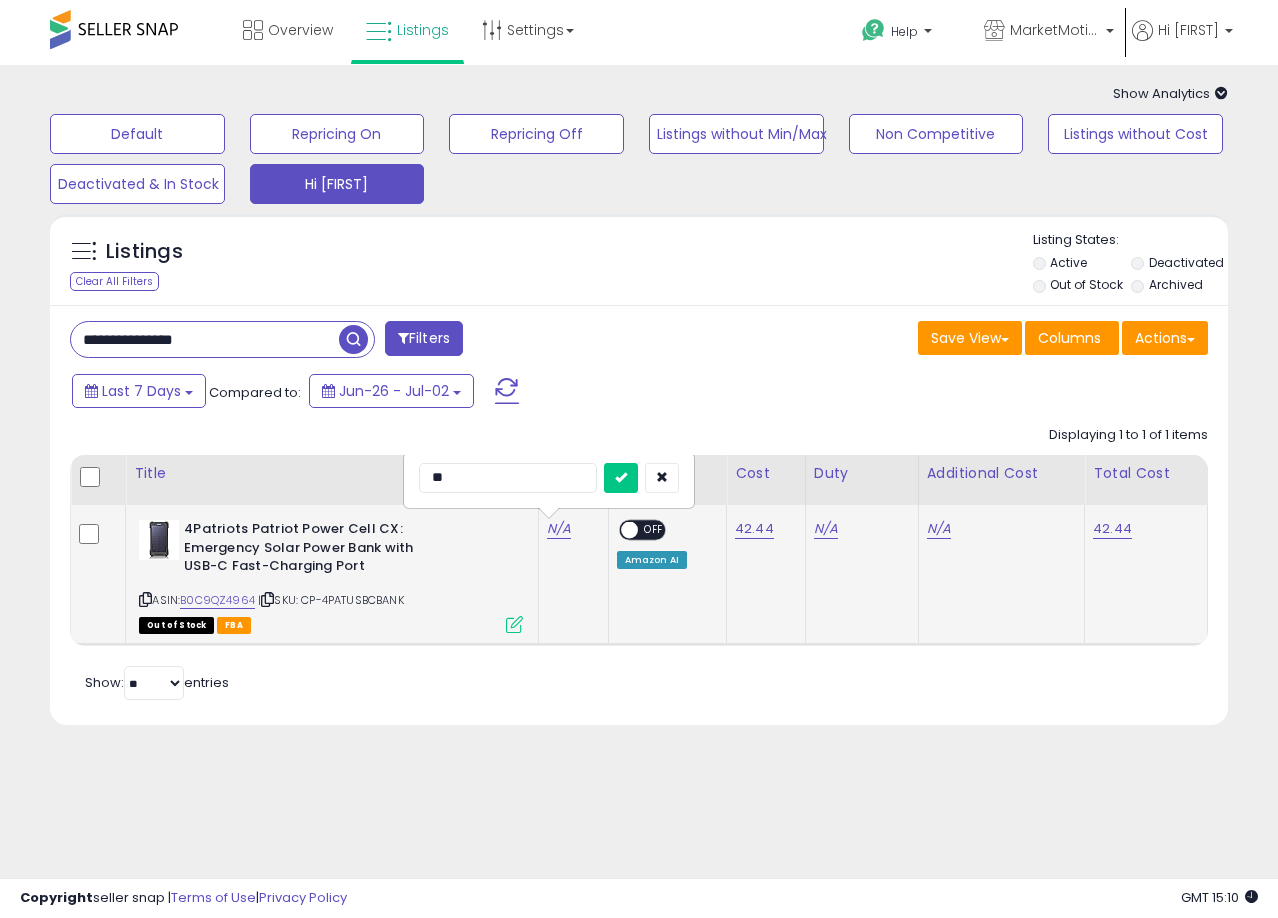 click at bounding box center [621, 478] 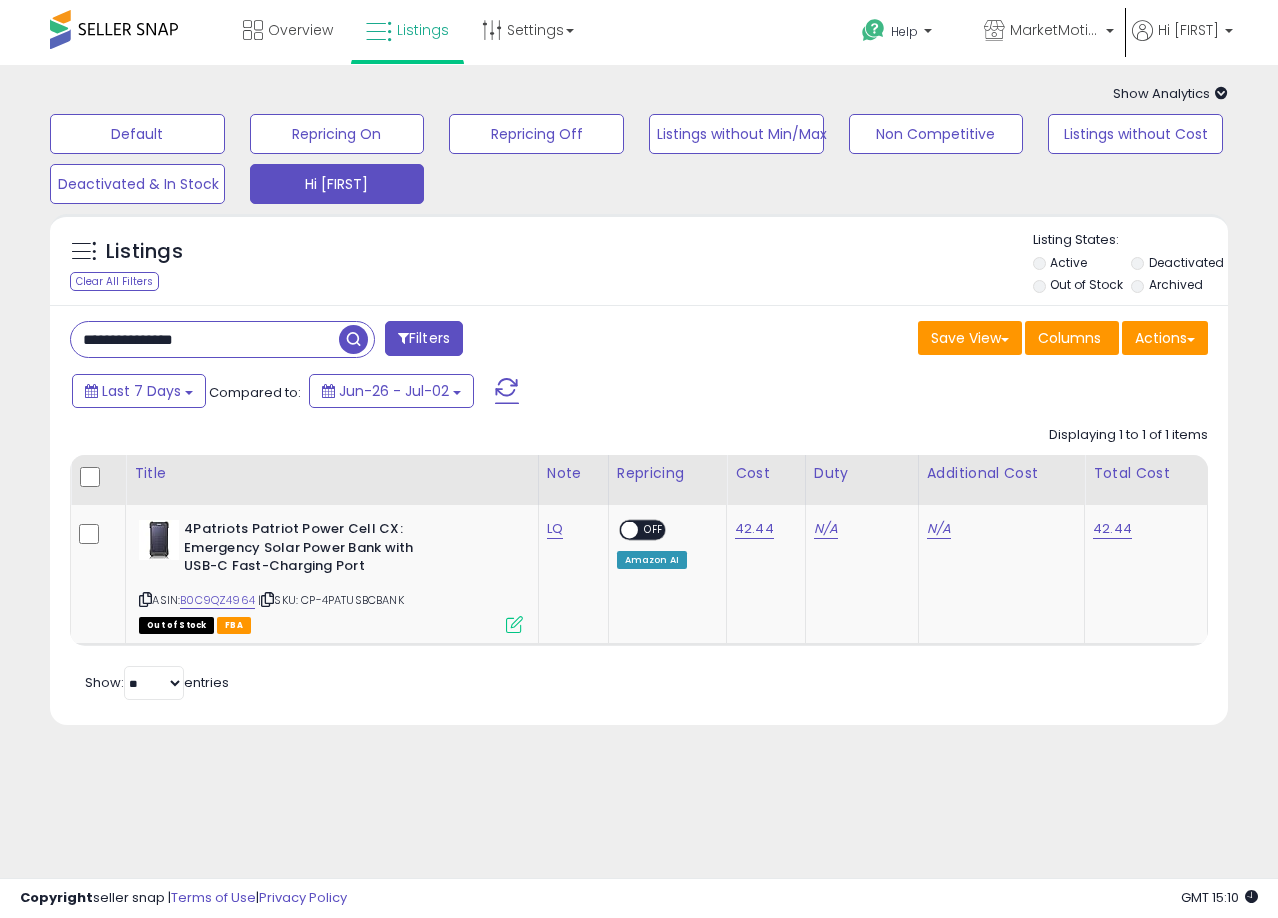 click on "**********" at bounding box center (205, 339) 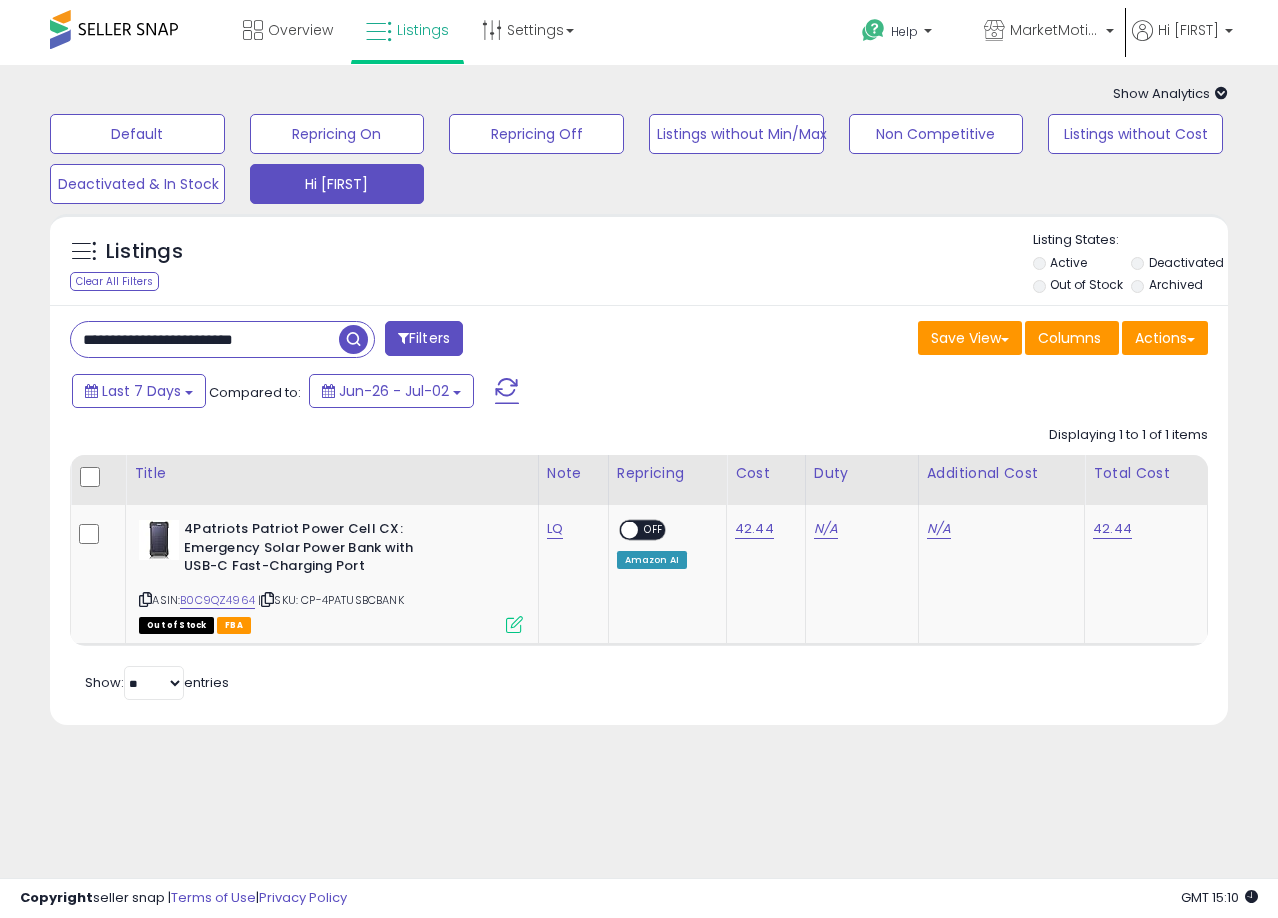 click at bounding box center (353, 339) 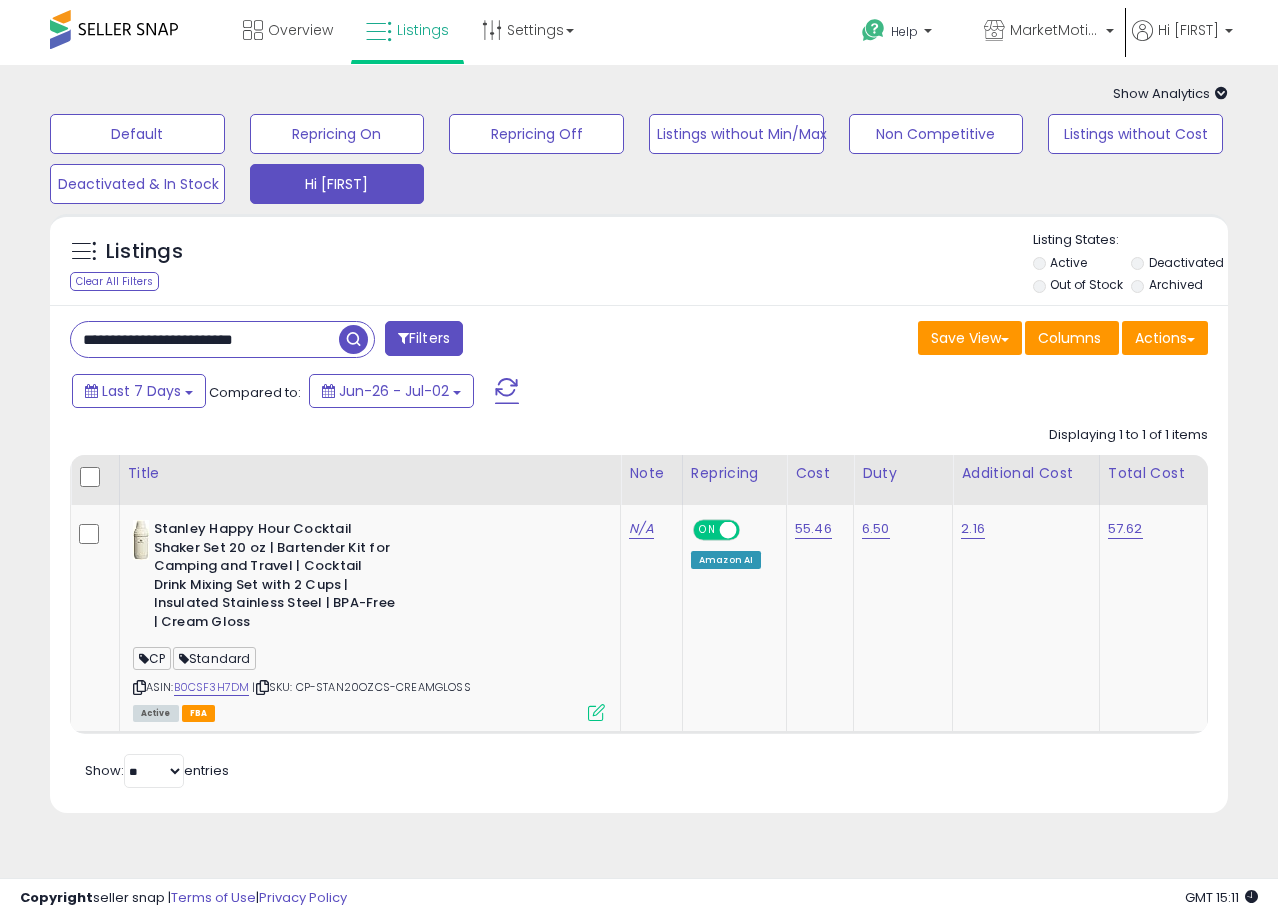 click on "Last 7 Days
Compared to:
Jun-26 - Jul-02" at bounding box center [494, 393] 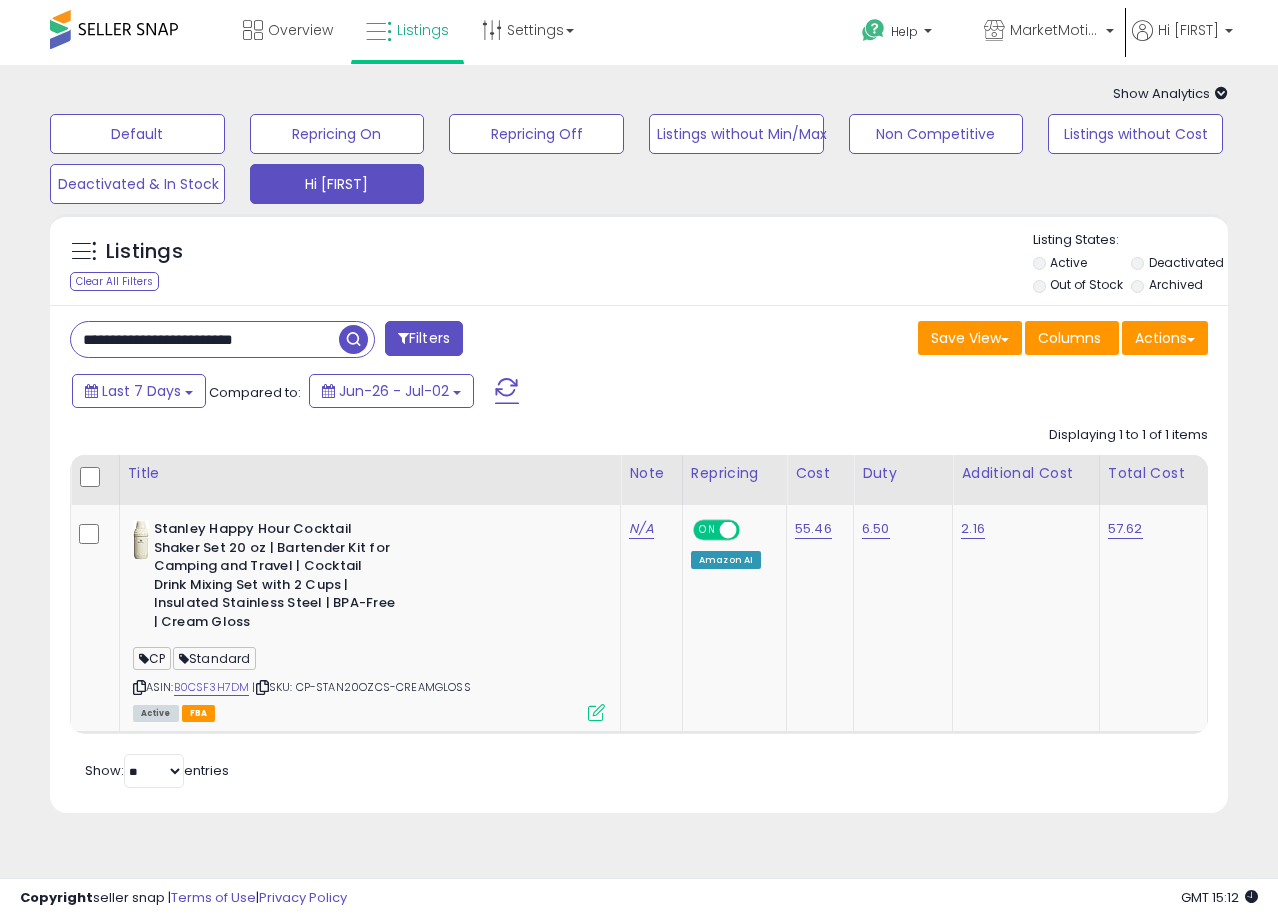 click on "**********" at bounding box center [205, 339] 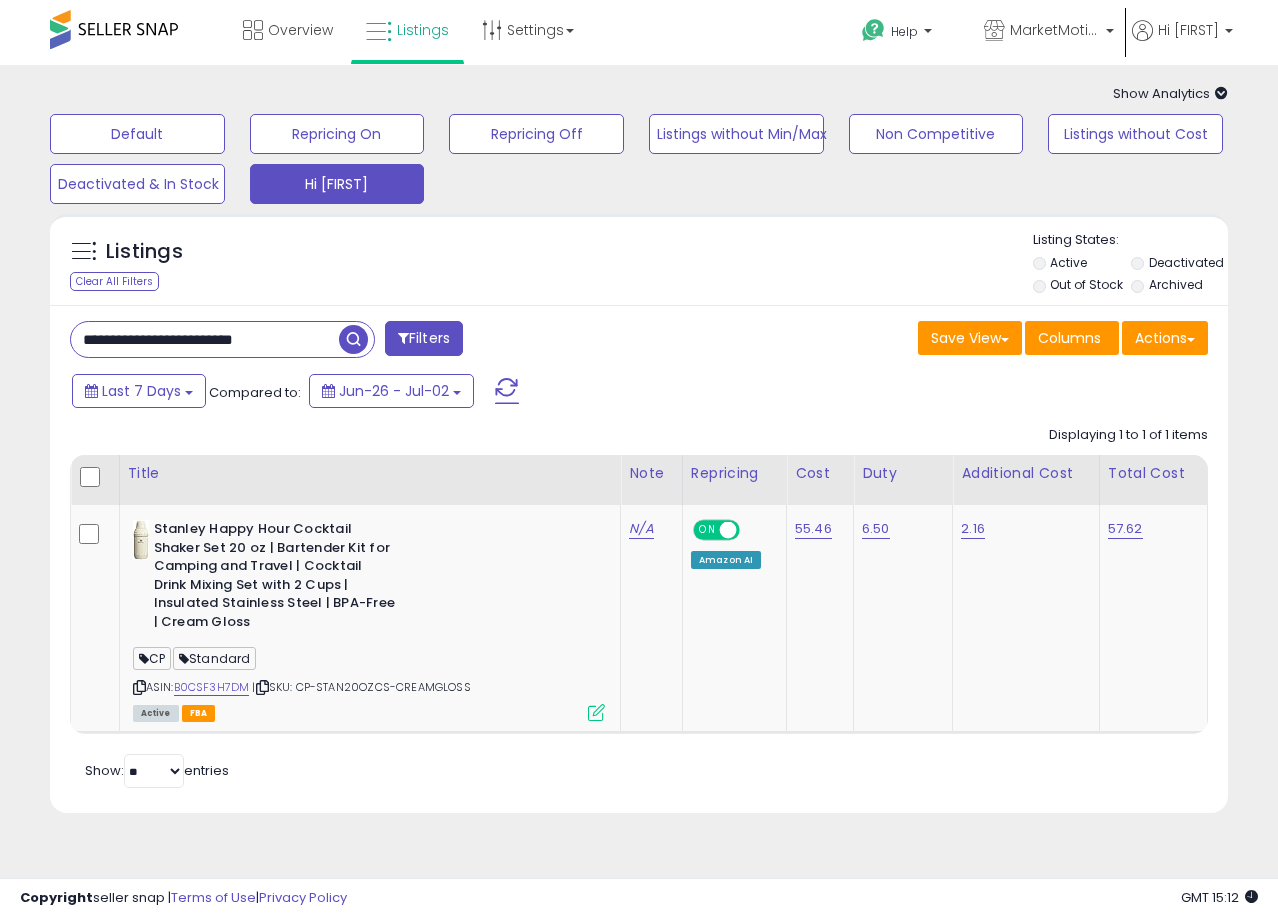 click on "**********" at bounding box center [205, 339] 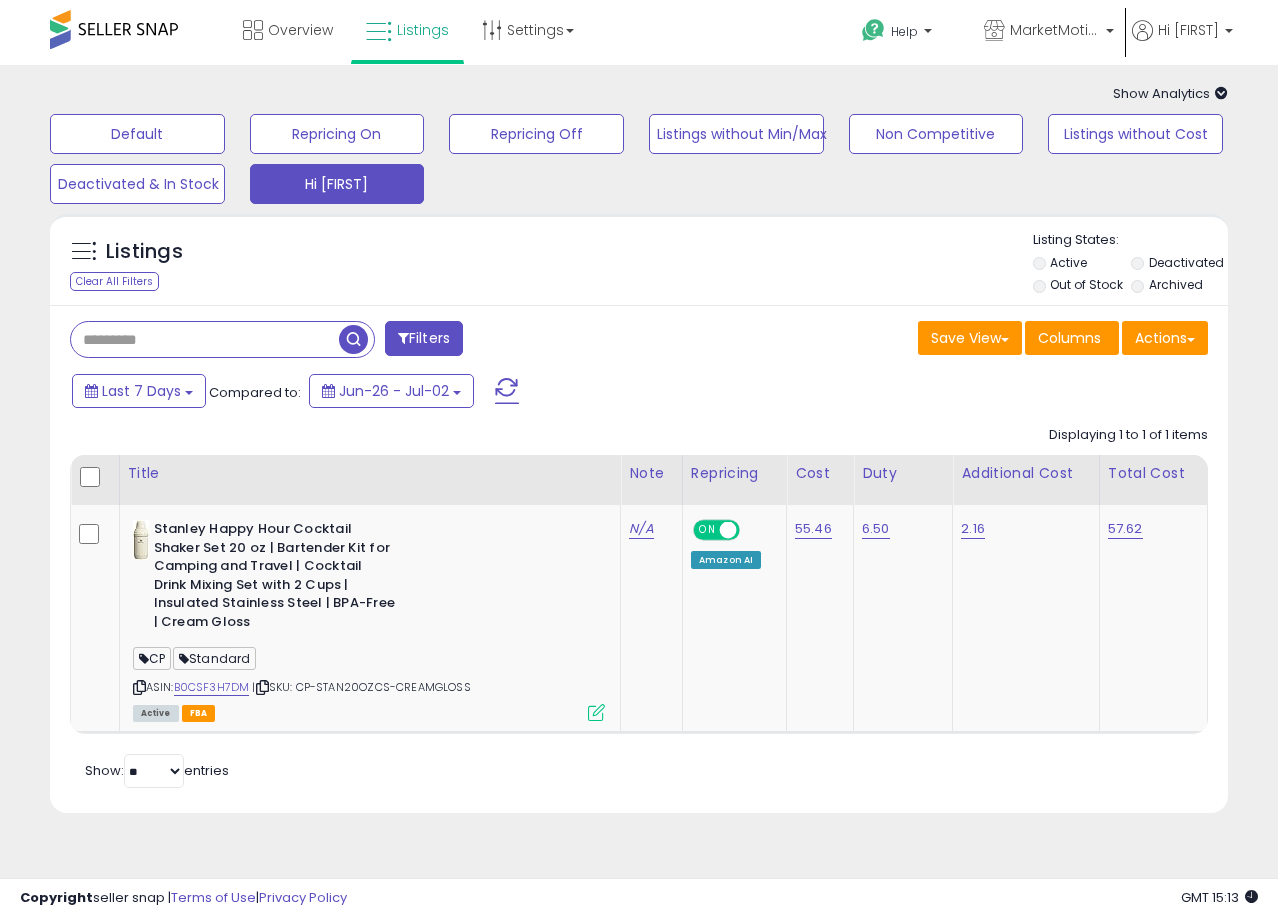 paste on "**********" 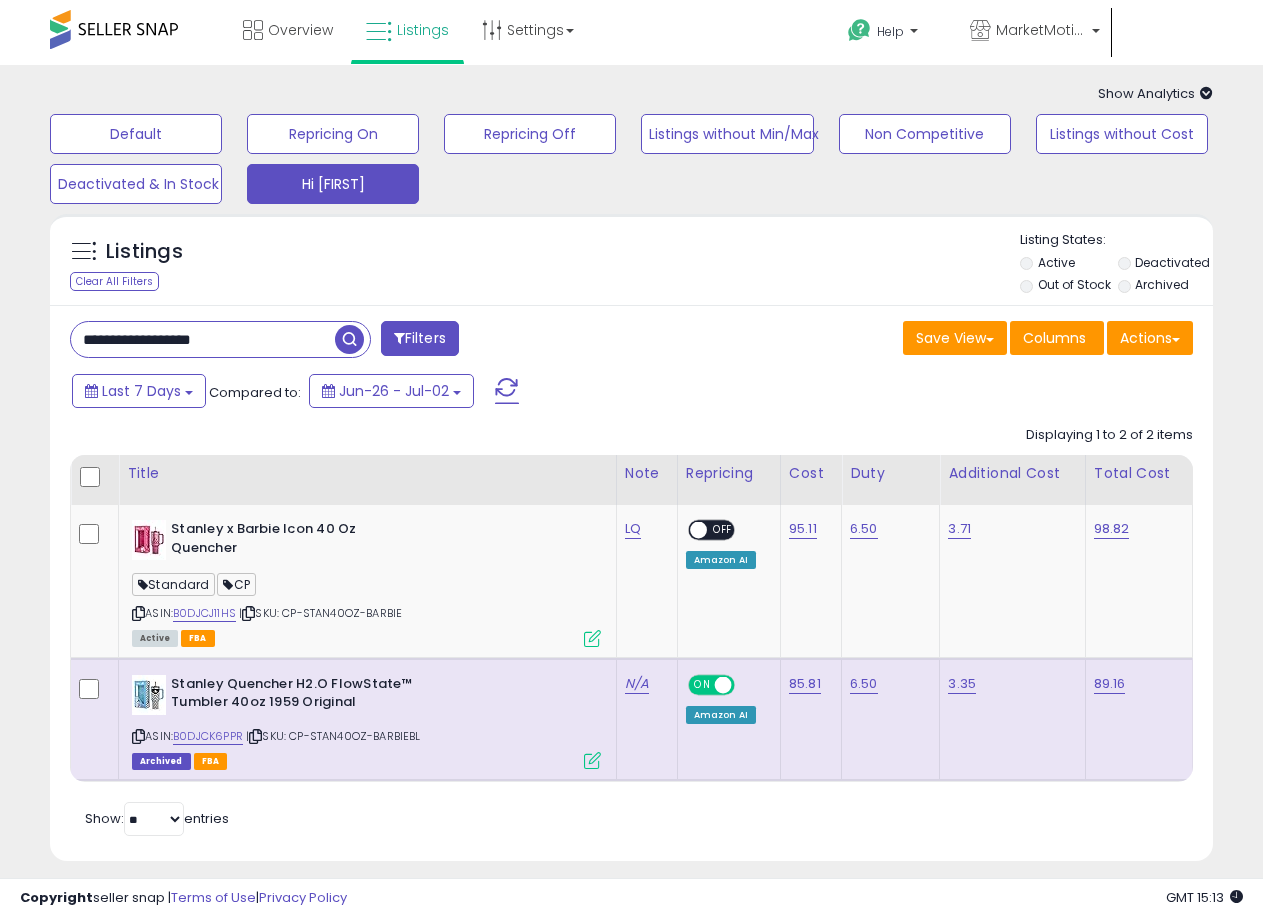 click on "**********" at bounding box center [203, 339] 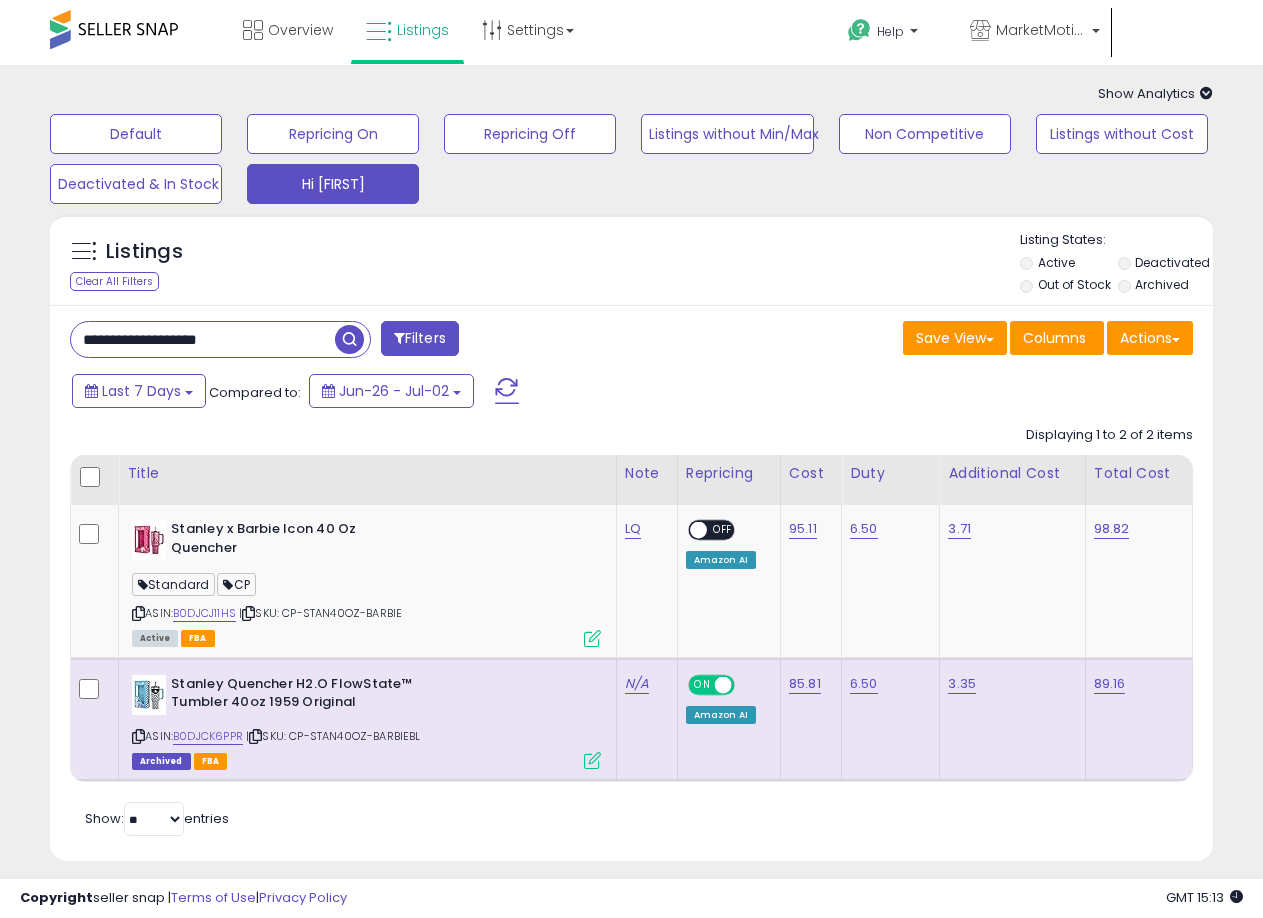 click at bounding box center (349, 339) 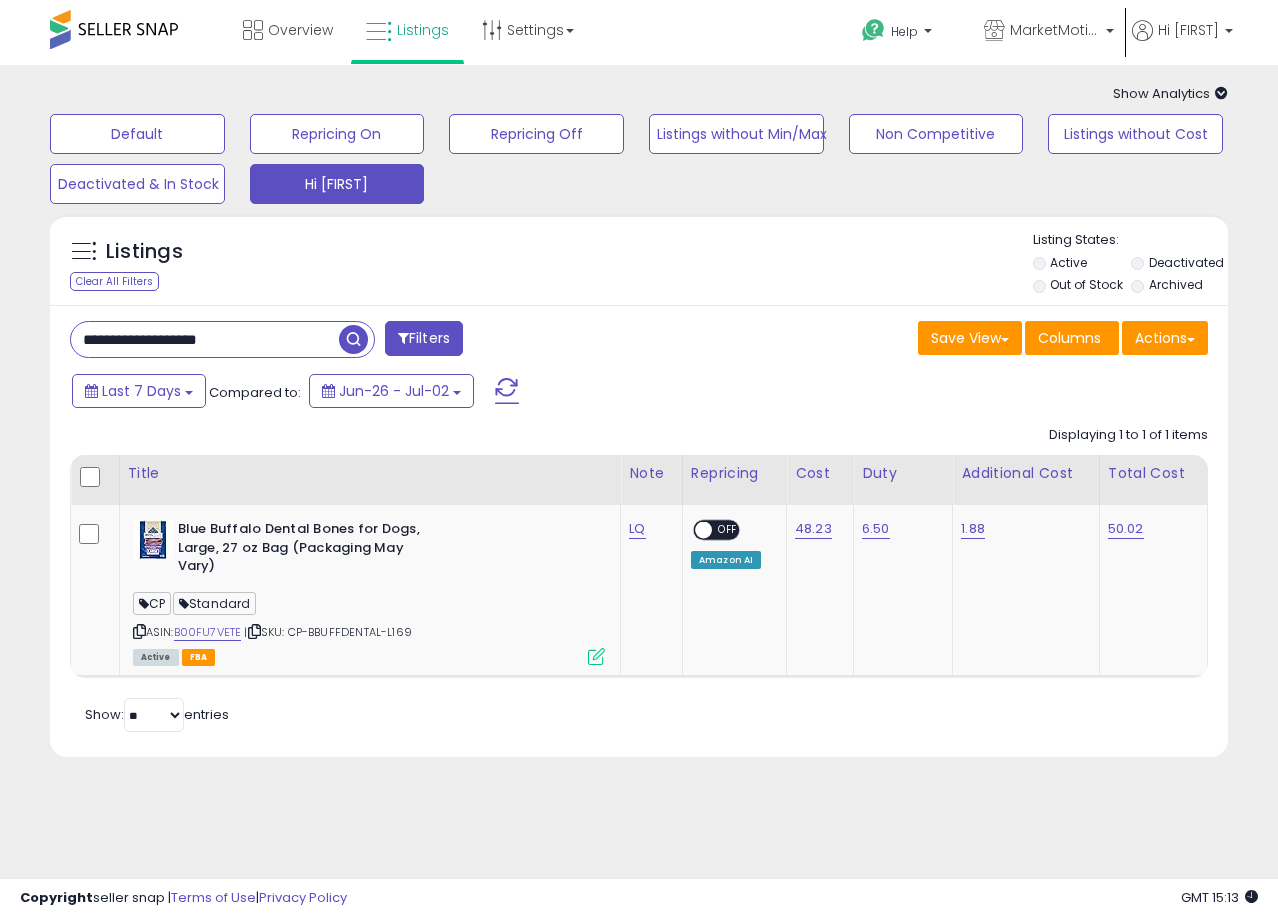 click on "**********" at bounding box center [205, 339] 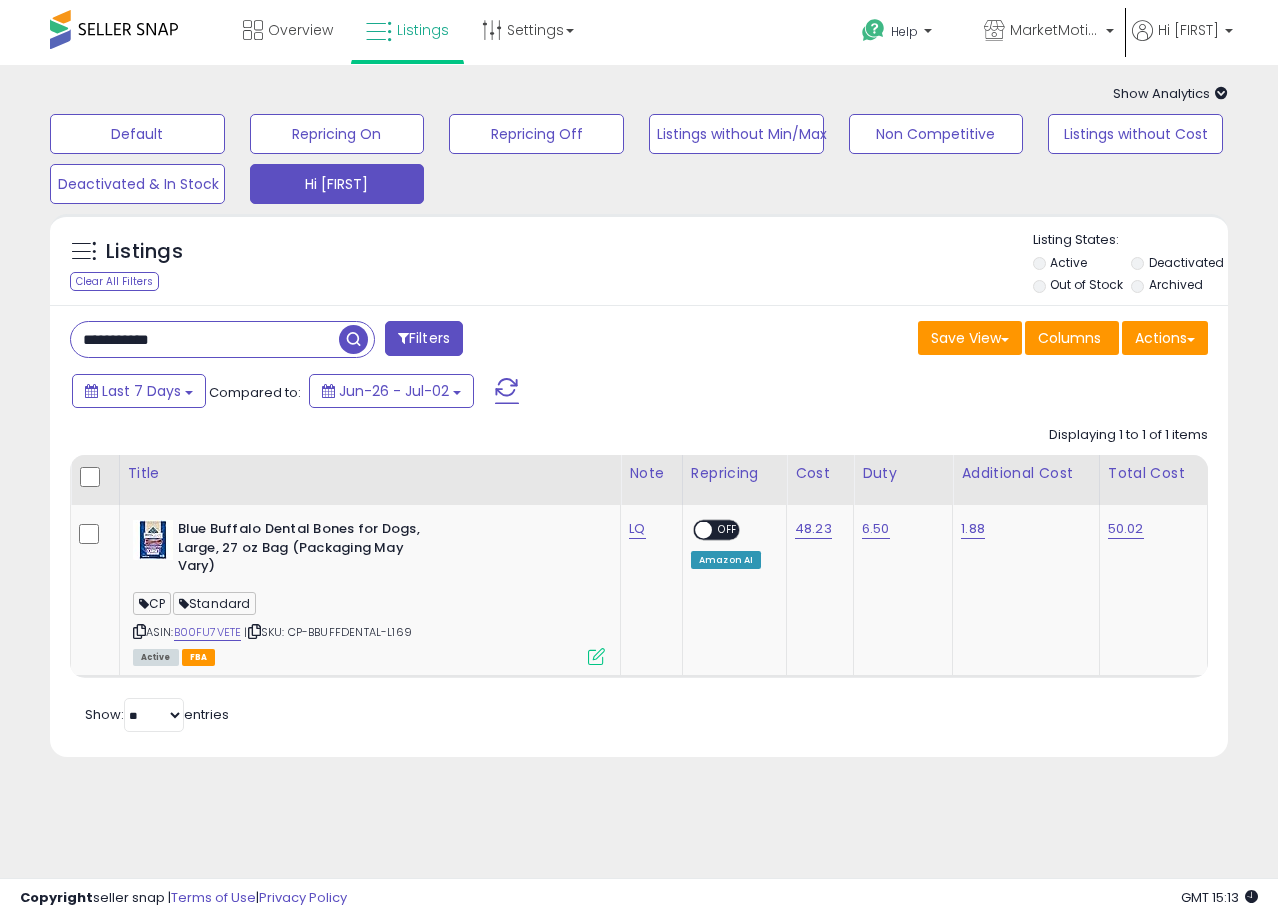 click at bounding box center (353, 339) 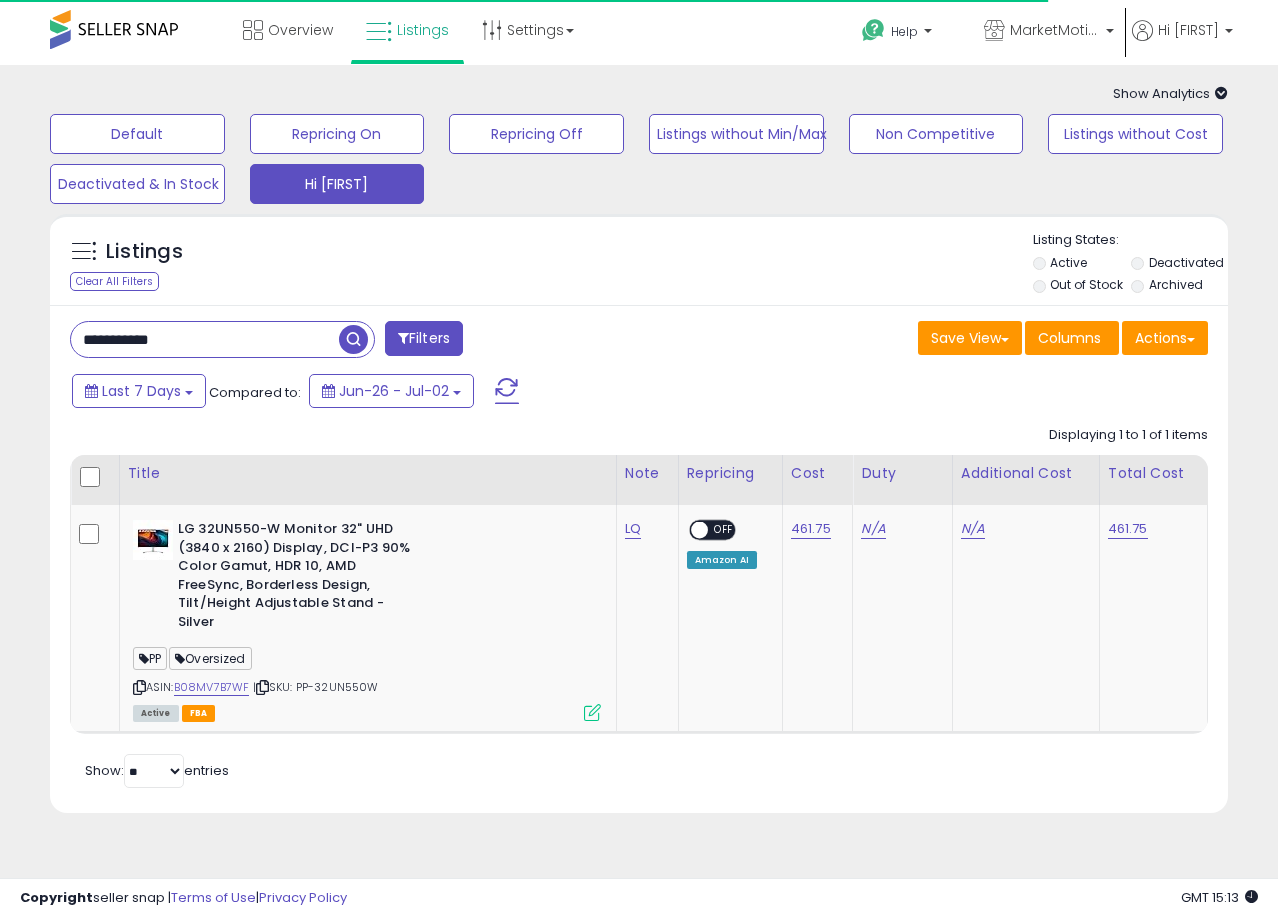 click on "**********" at bounding box center [205, 339] 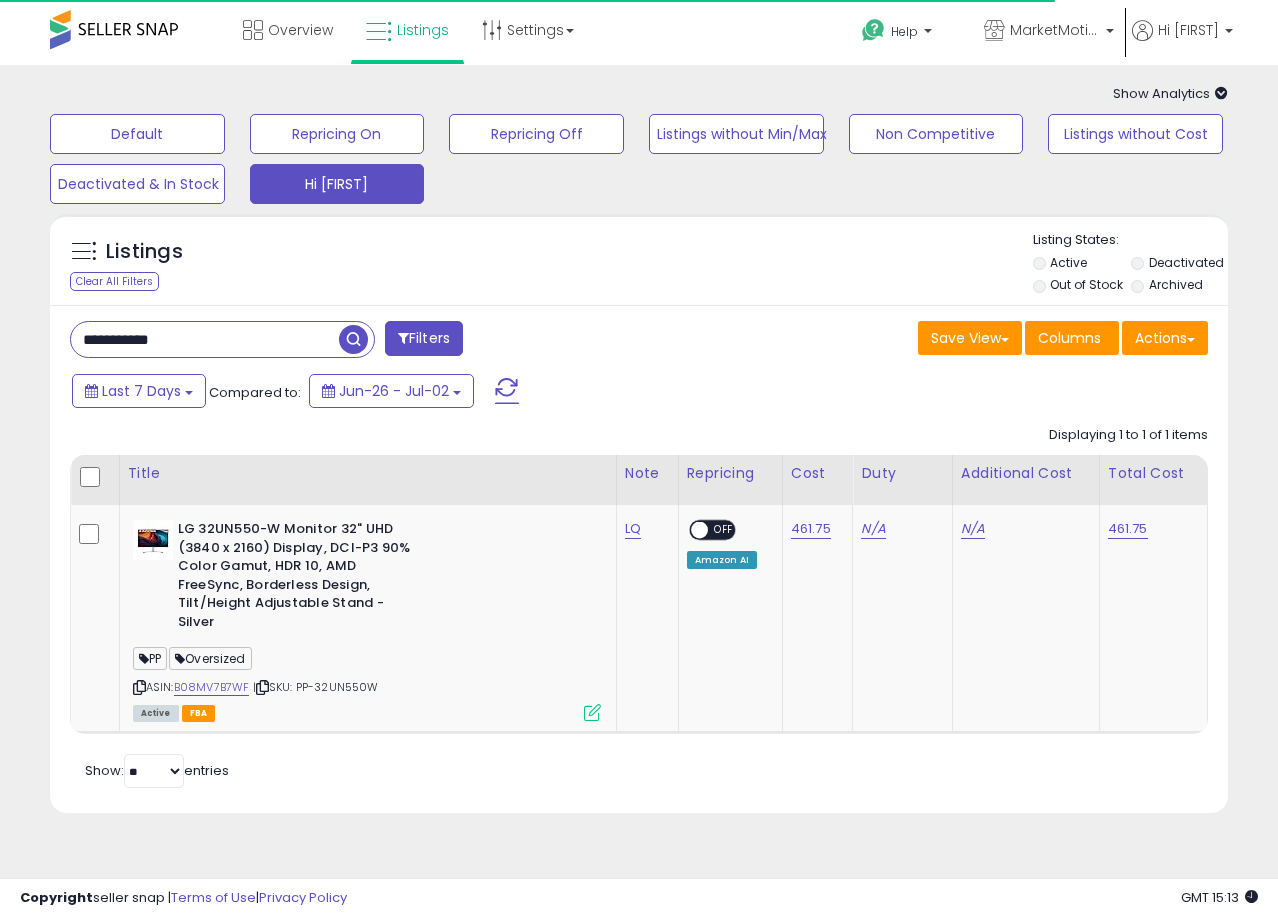 click on "**********" at bounding box center (205, 339) 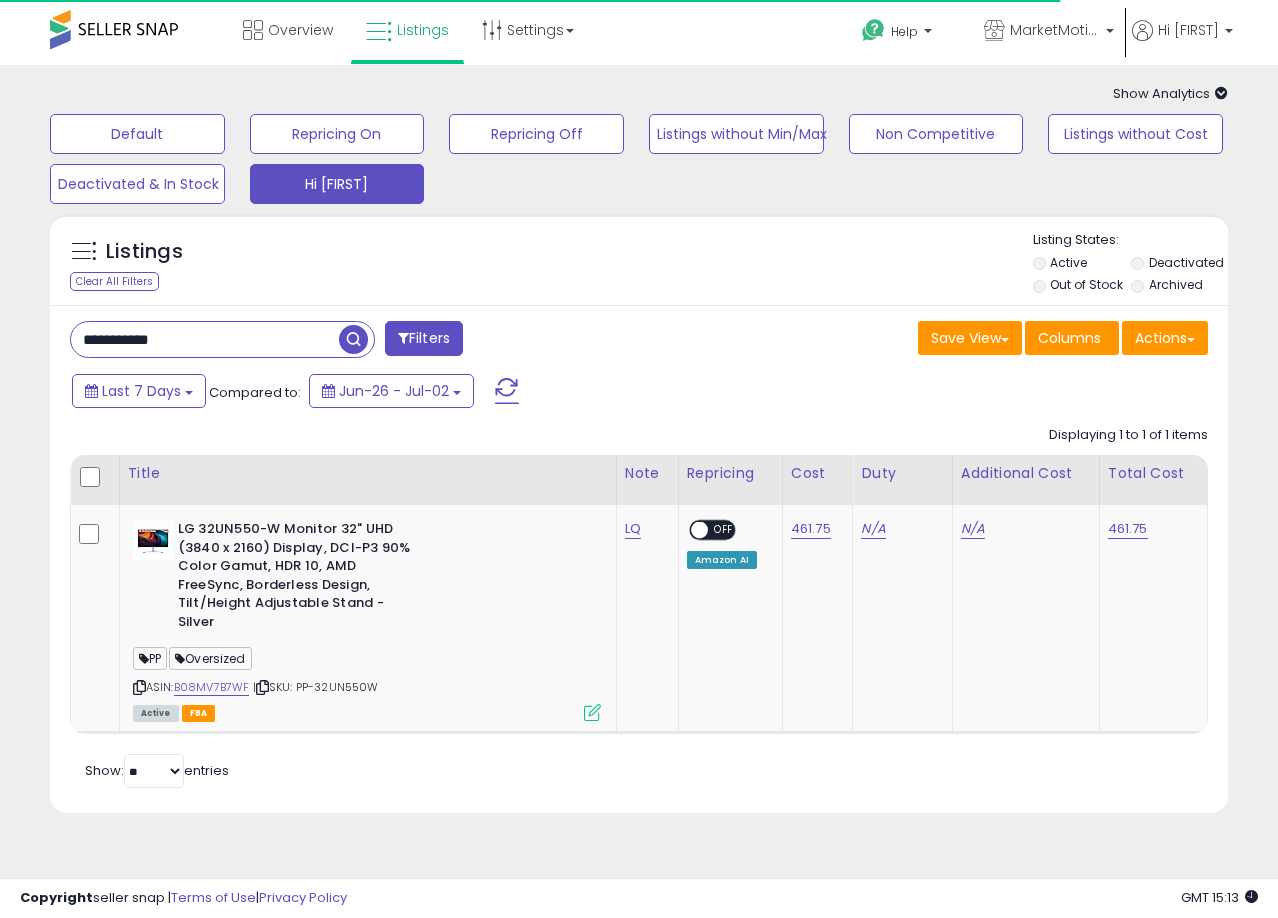 click on "**********" at bounding box center (205, 339) 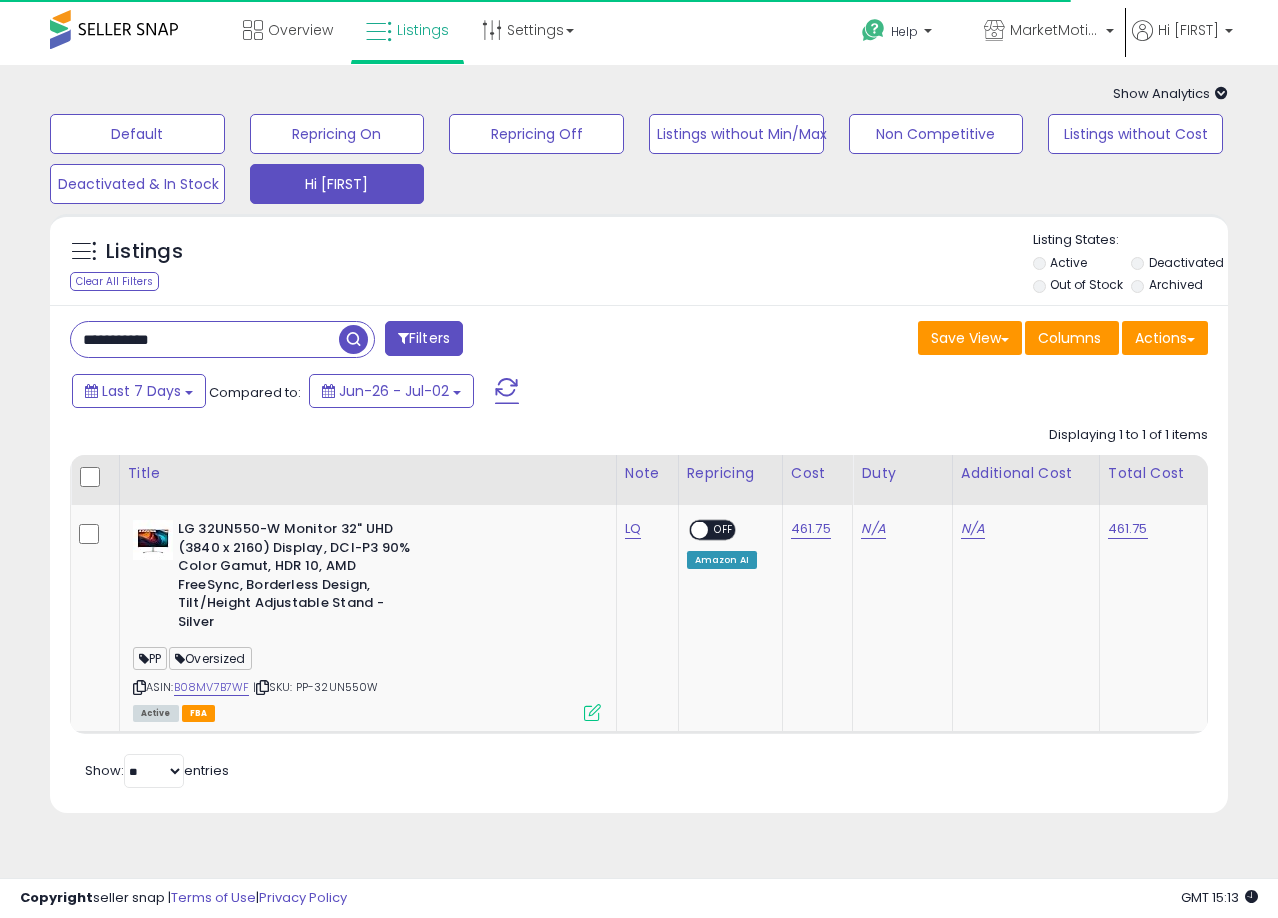 click at bounding box center [353, 339] 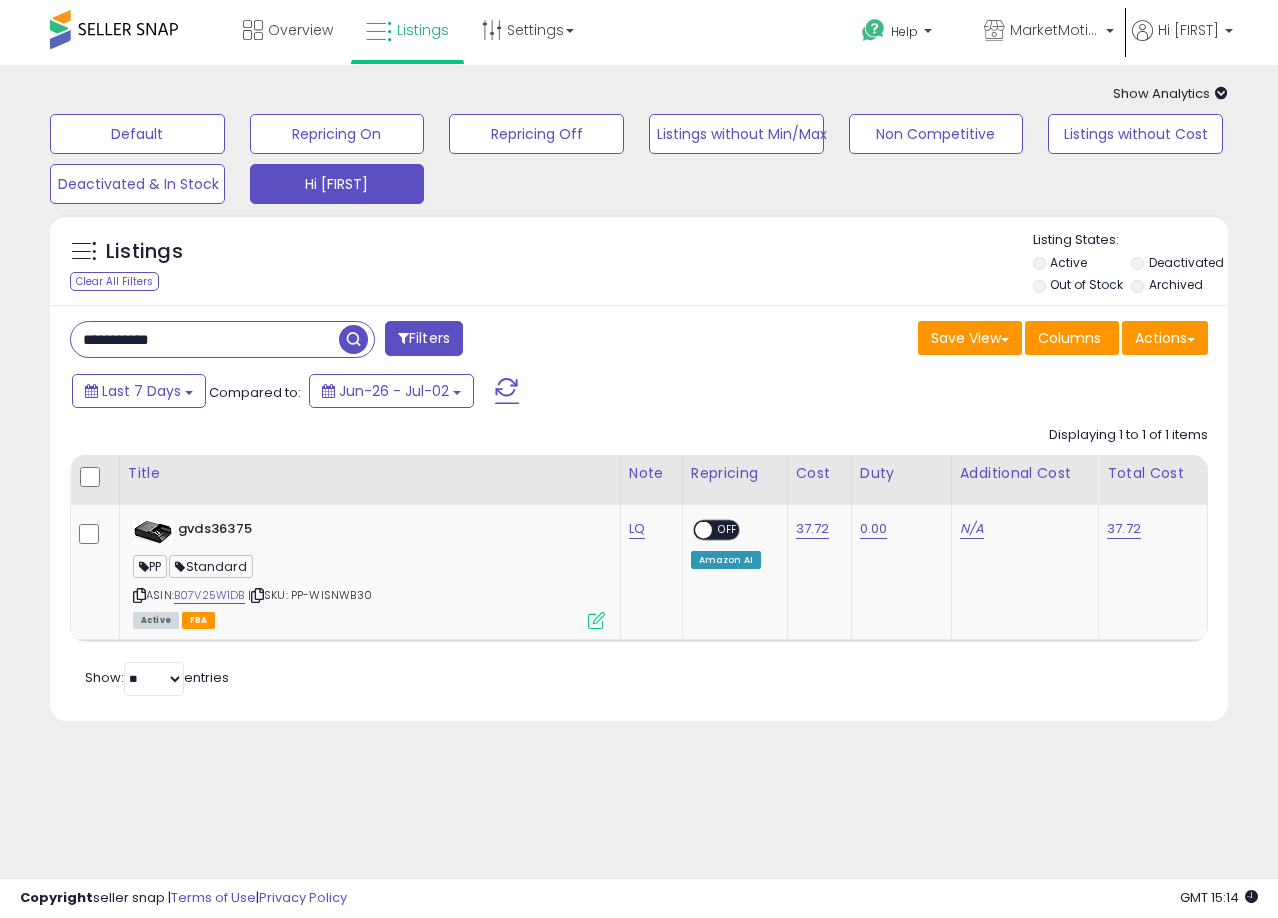click on "**********" at bounding box center [205, 339] 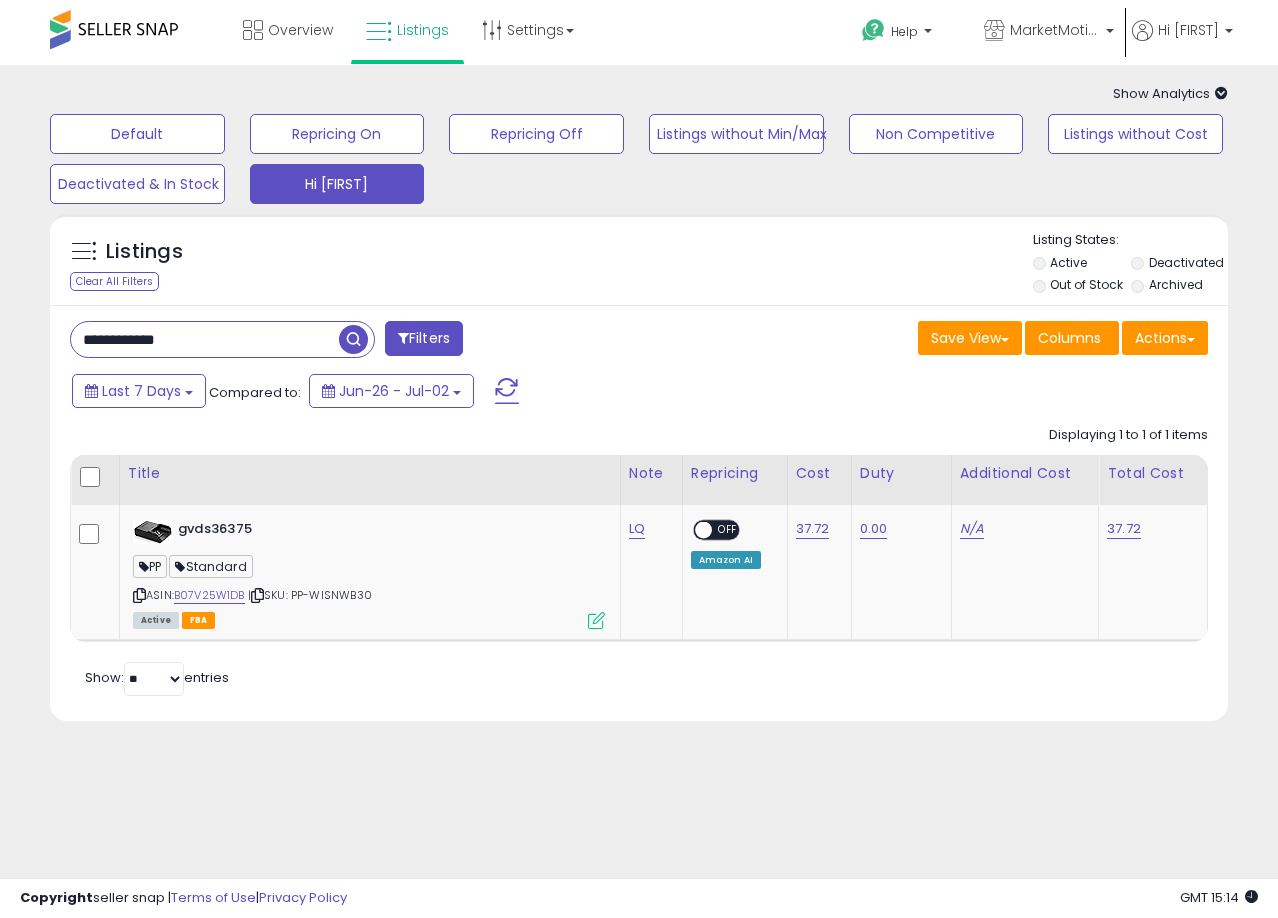 click on "**********" at bounding box center [205, 339] 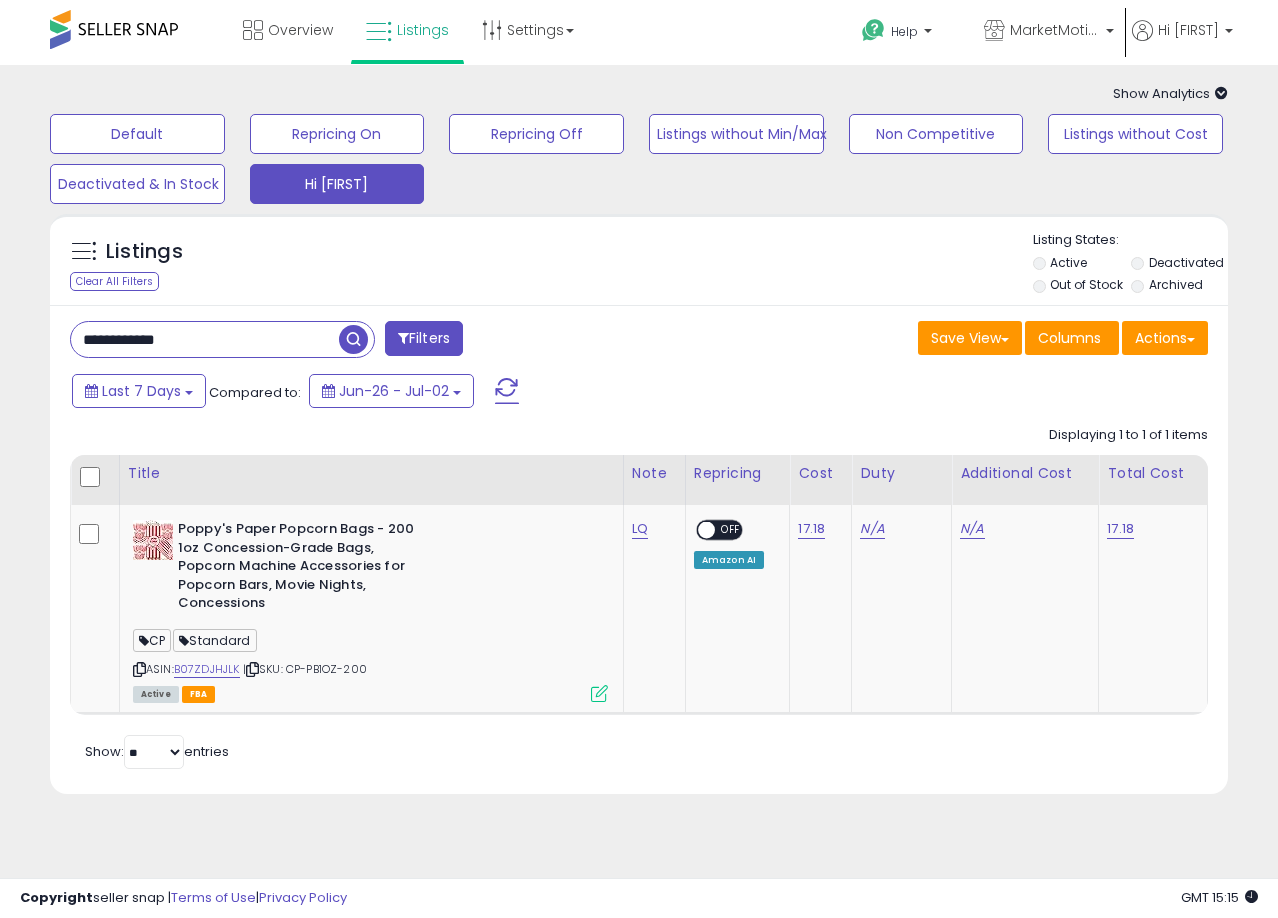 click on "**********" at bounding box center (205, 339) 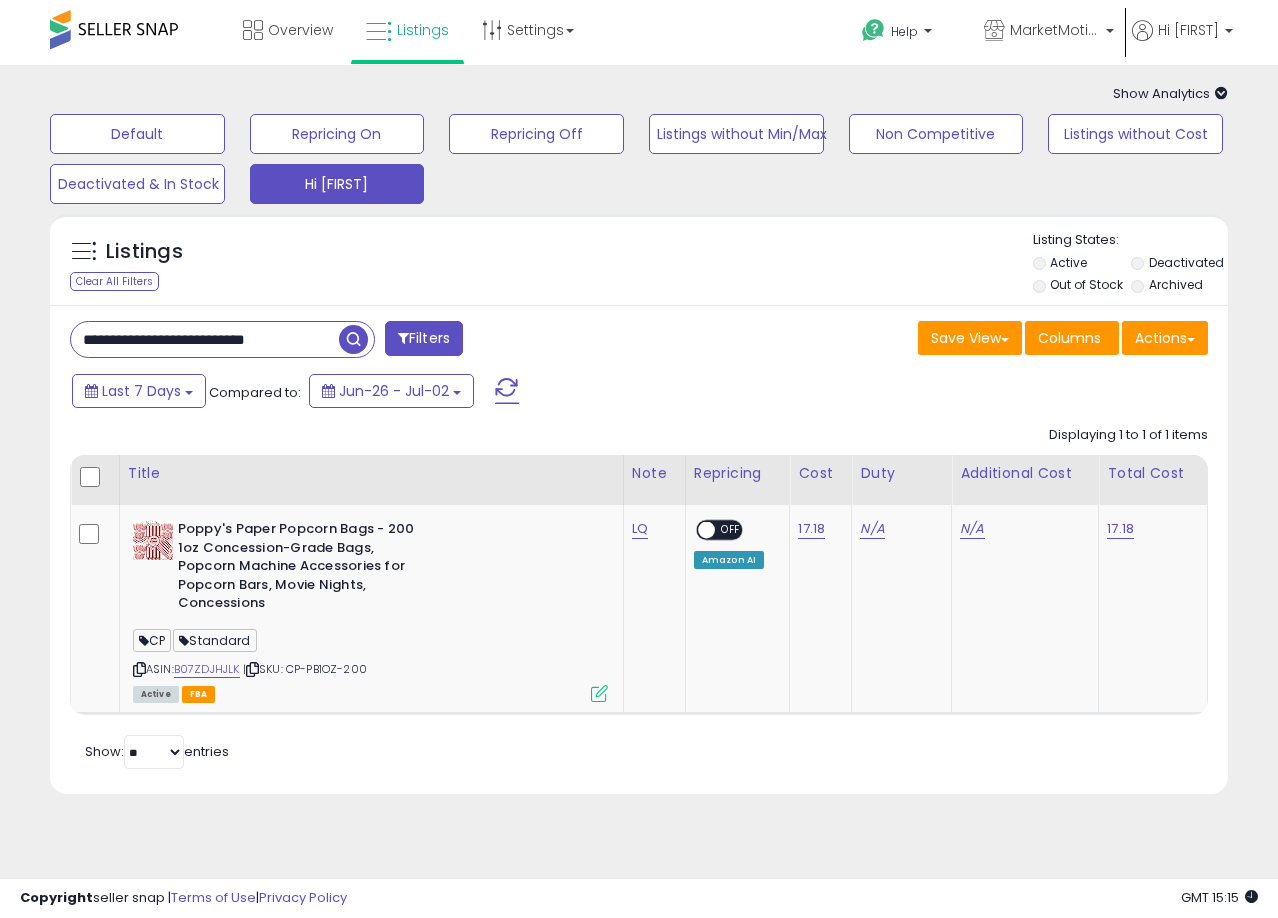 click at bounding box center (353, 339) 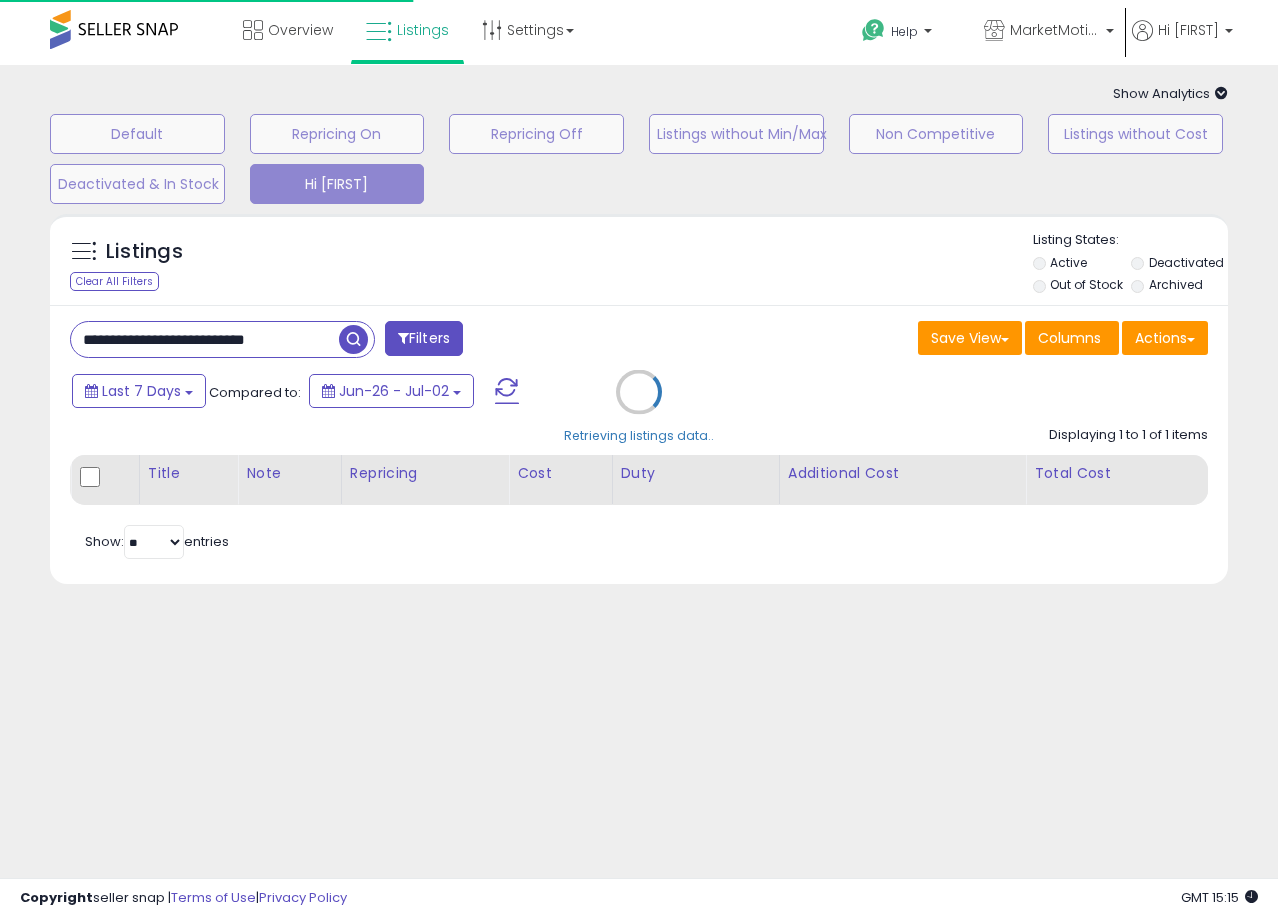 click on "Retrieving listings data.." at bounding box center [639, 407] 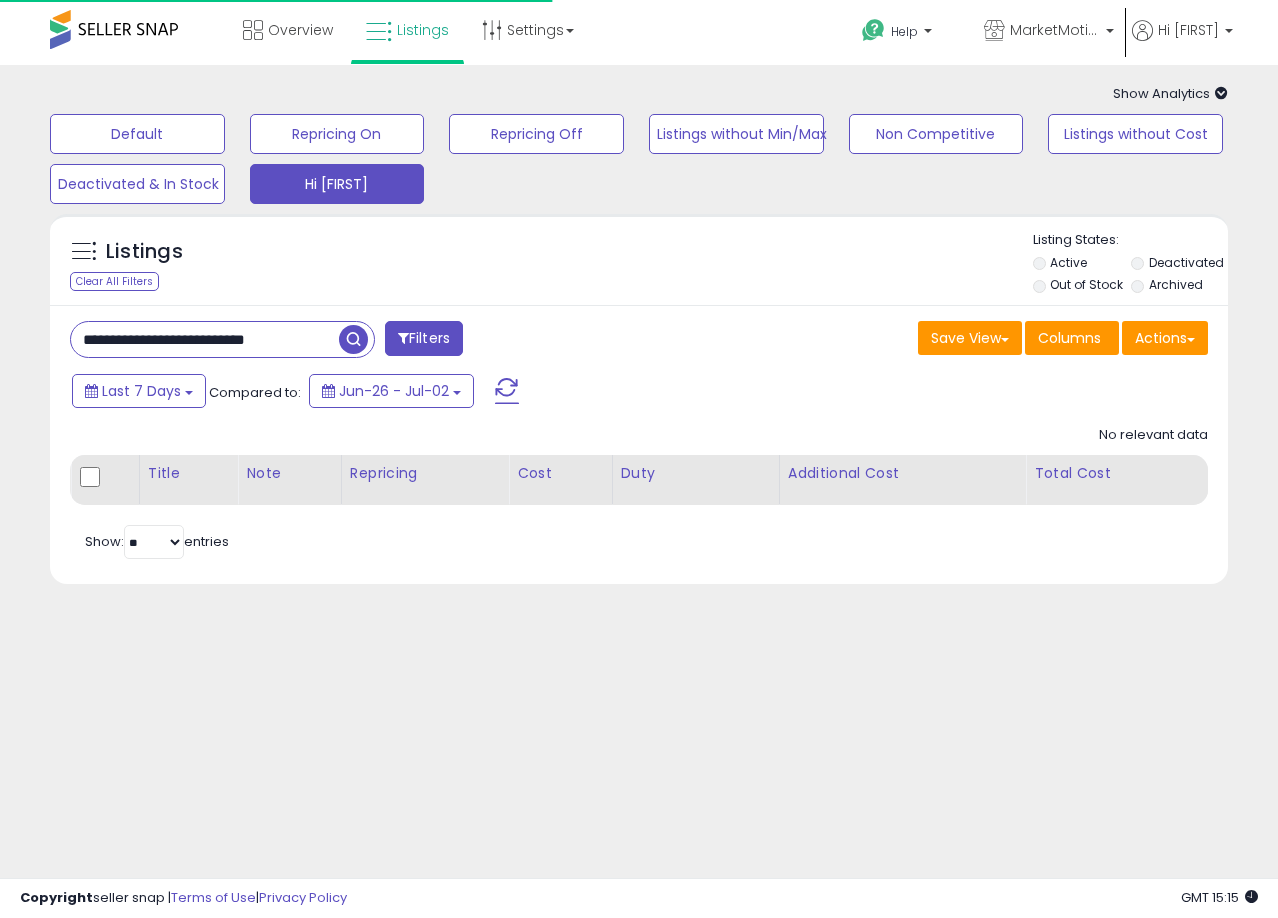 click on "**********" at bounding box center (205, 339) 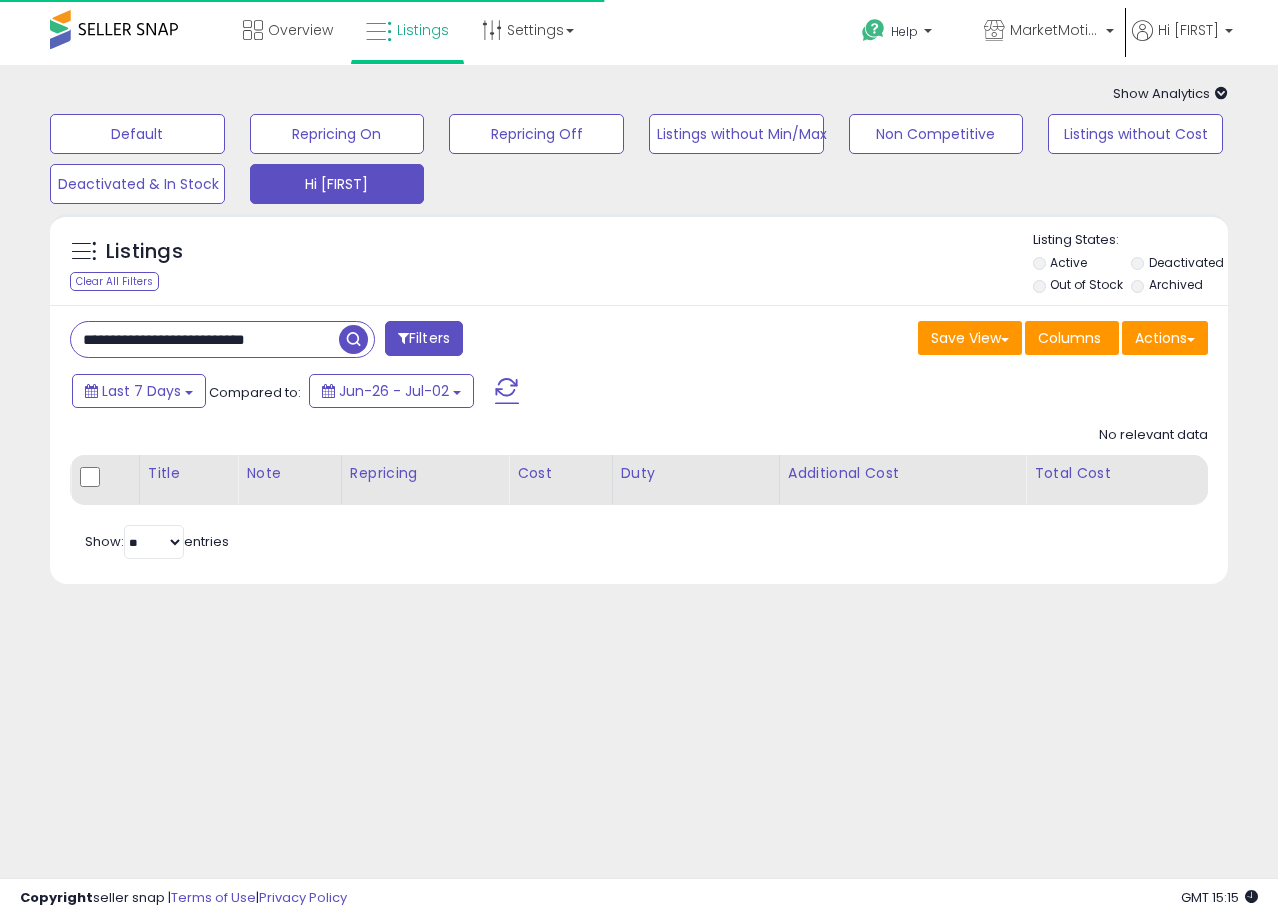 click on "**********" at bounding box center [205, 339] 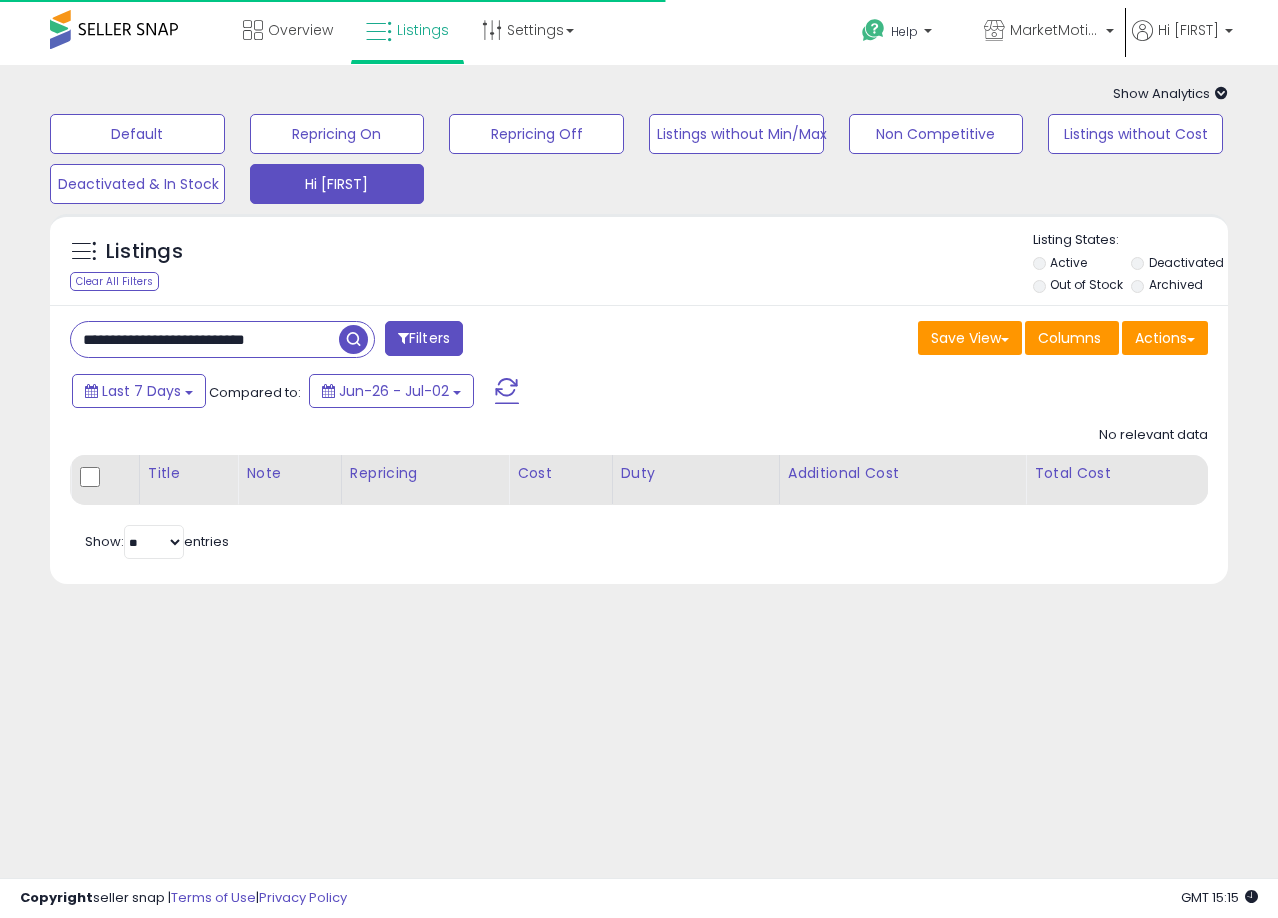 paste 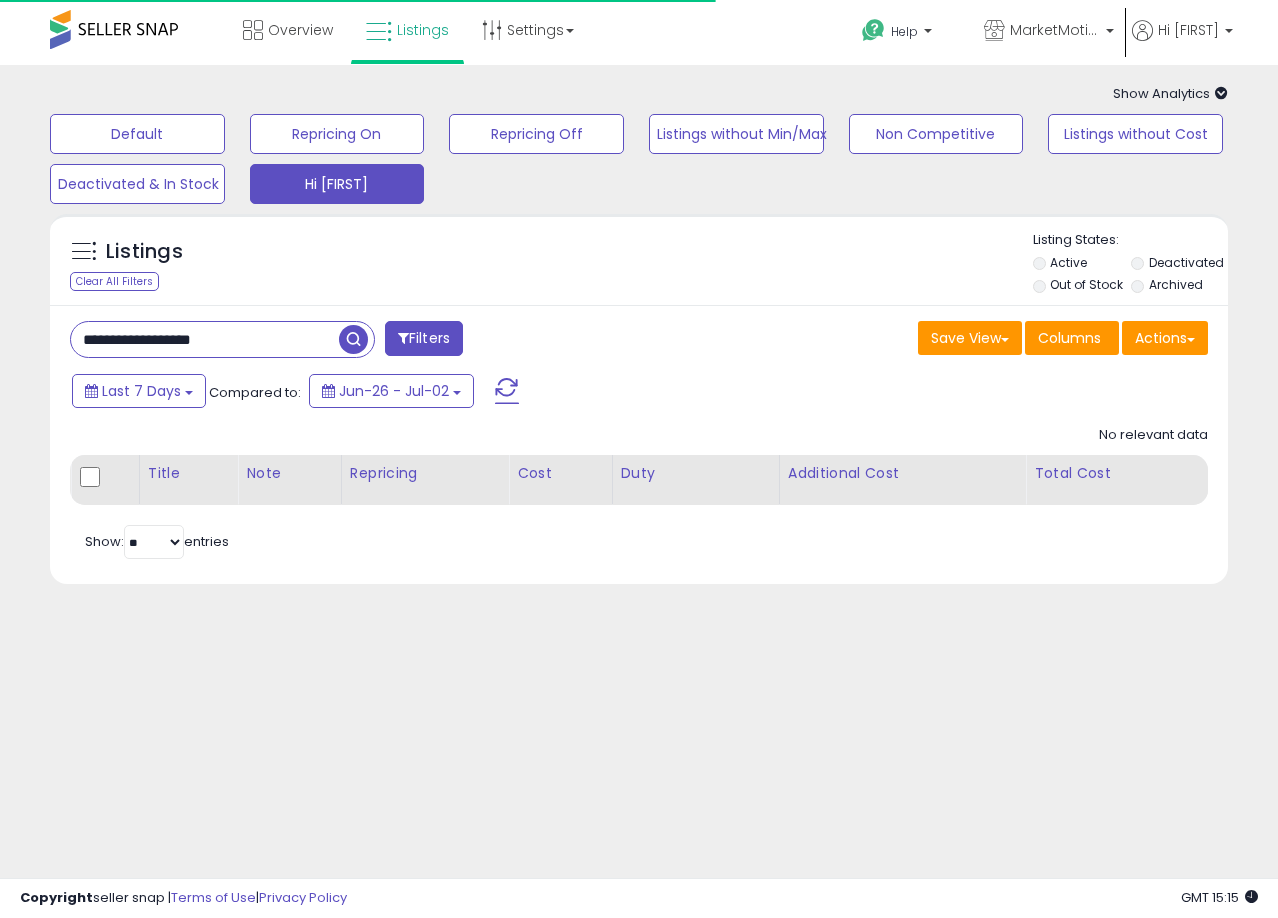 click at bounding box center (353, 339) 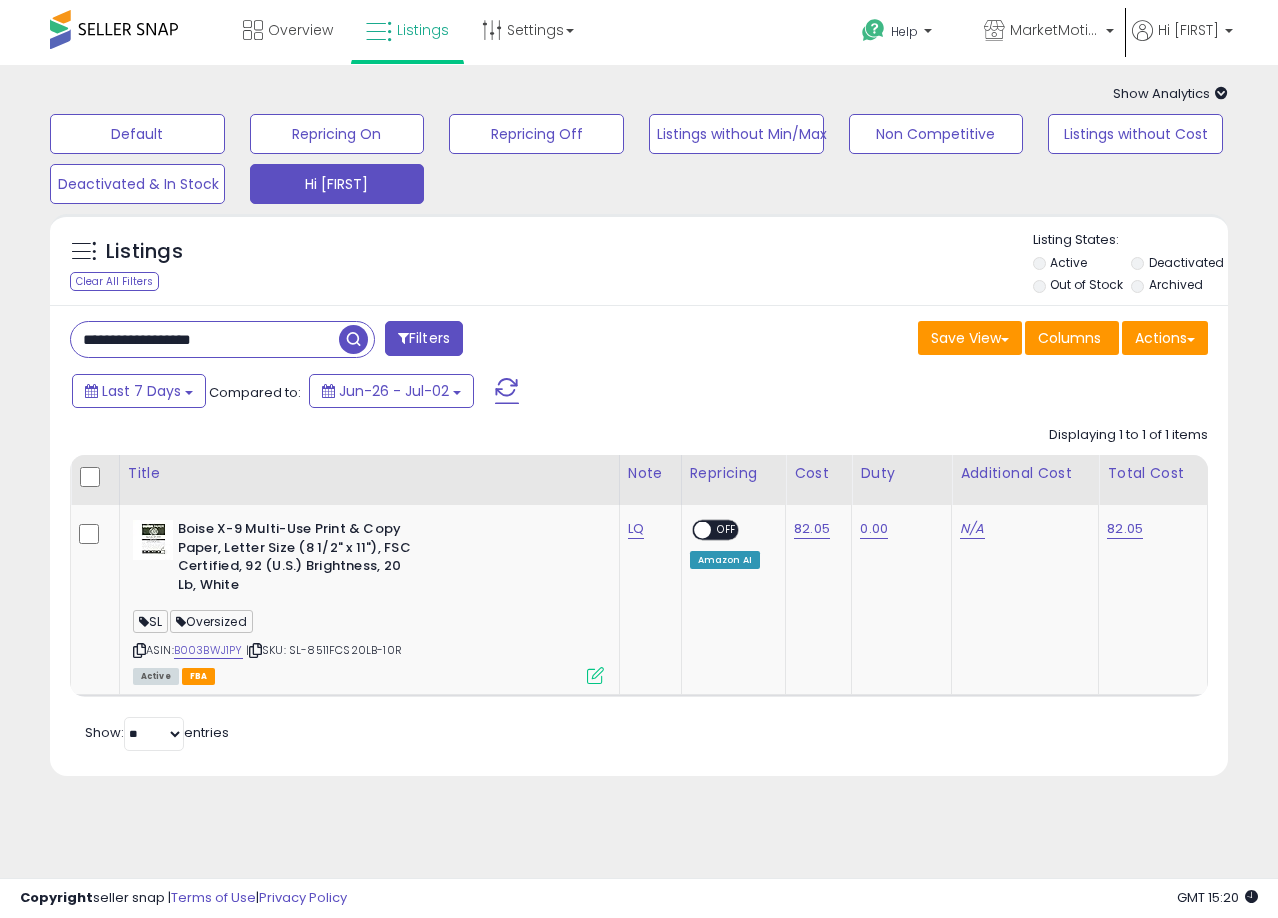 click on "**********" at bounding box center [205, 339] 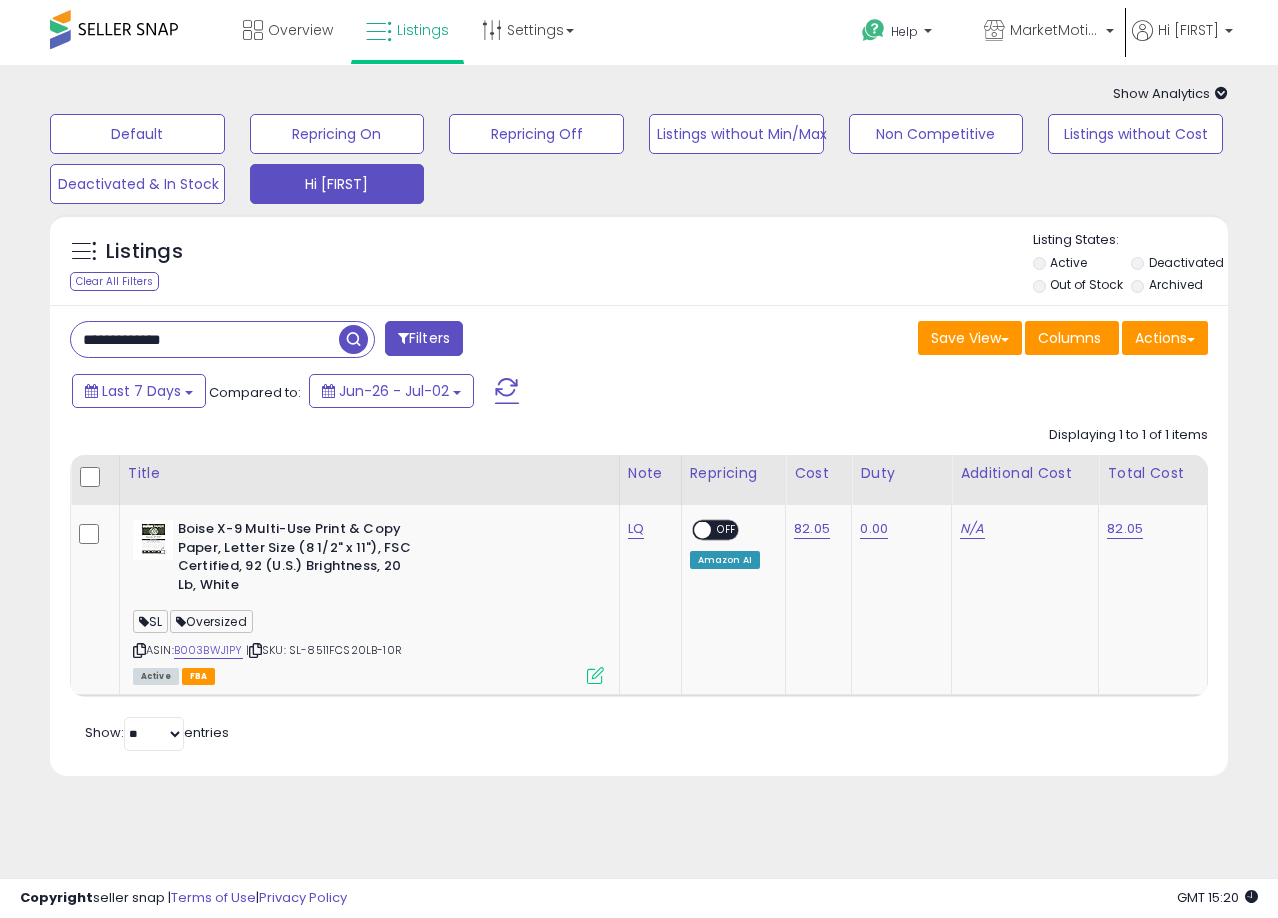type on "**********" 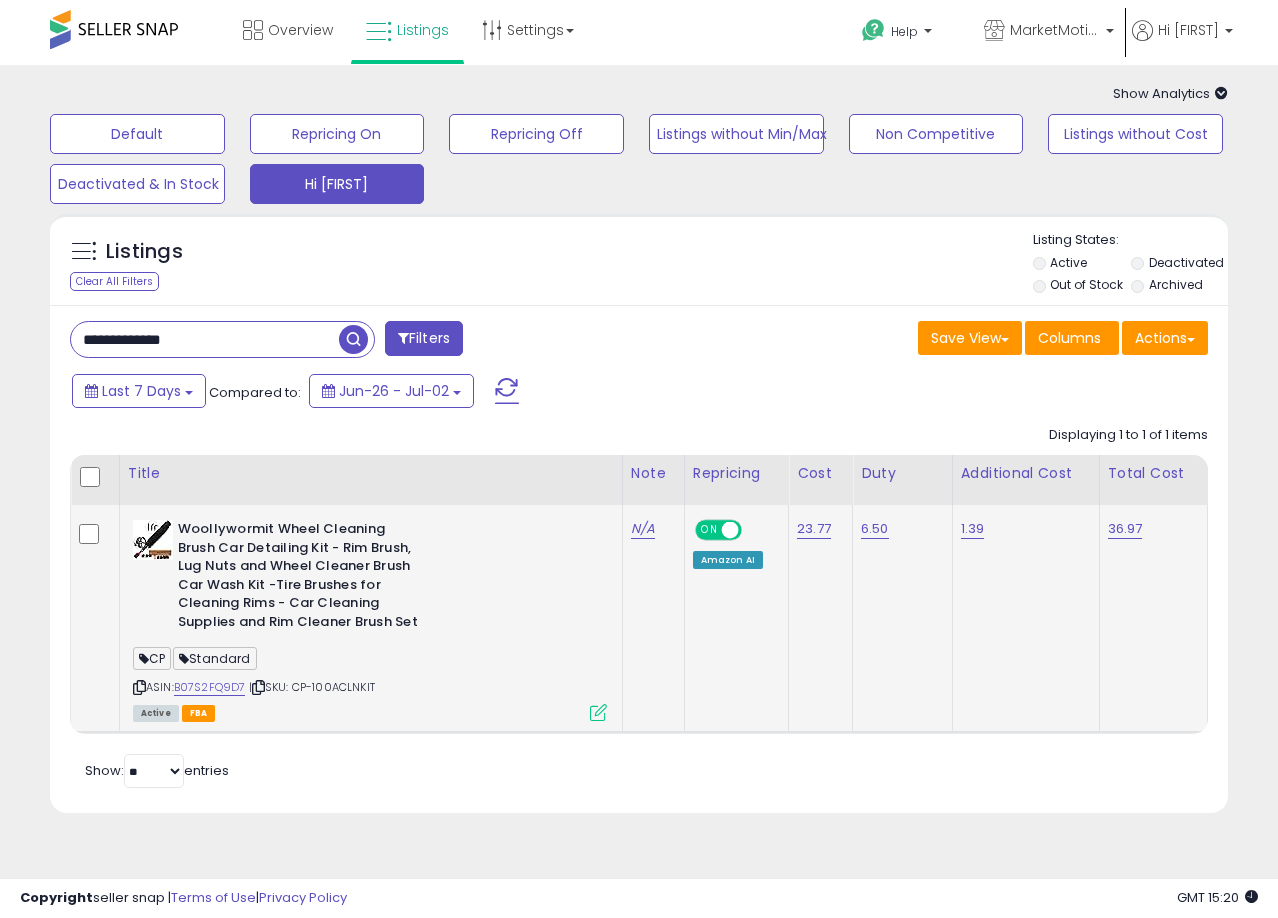 click at bounding box center (598, 712) 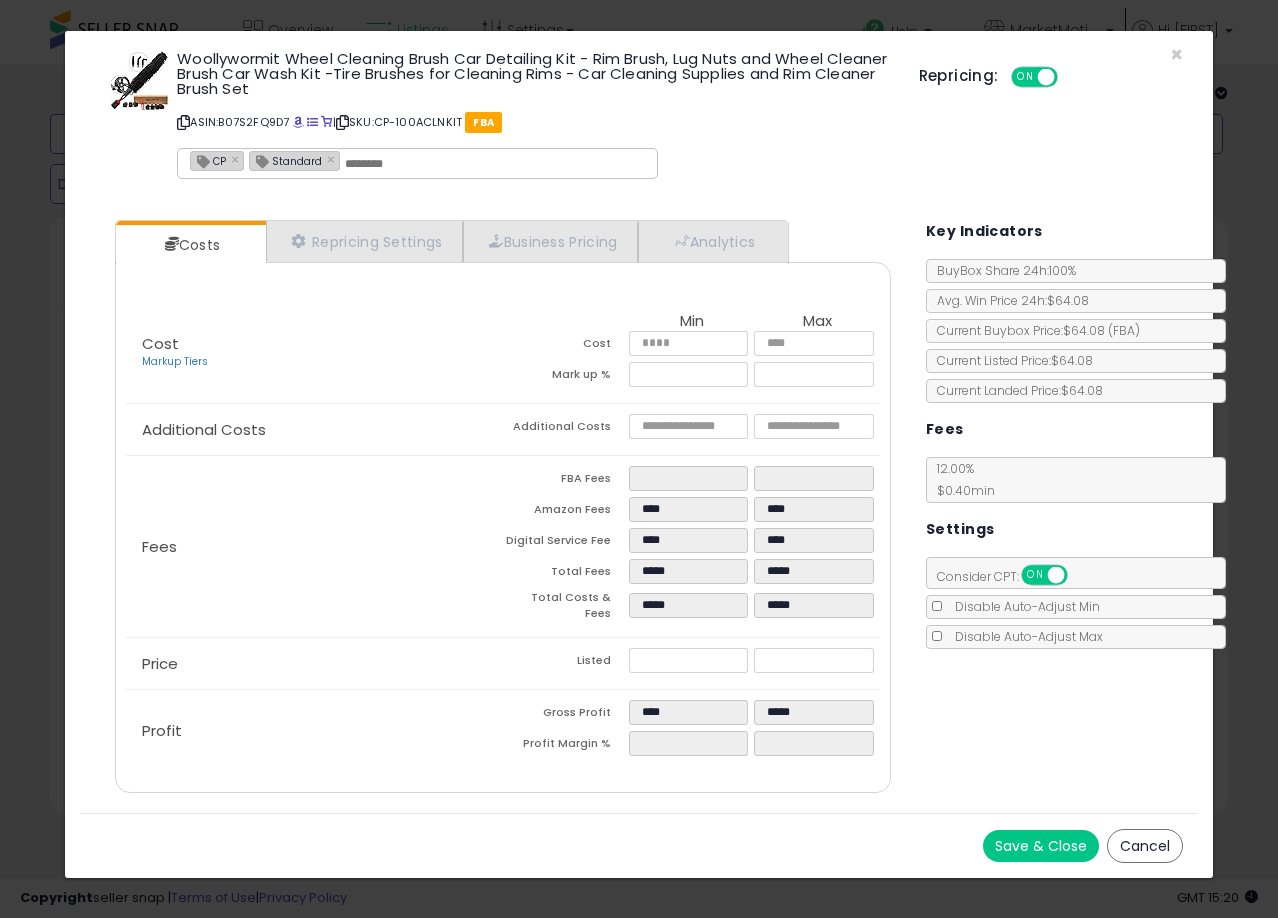 click on "Cancel" at bounding box center (1145, 846) 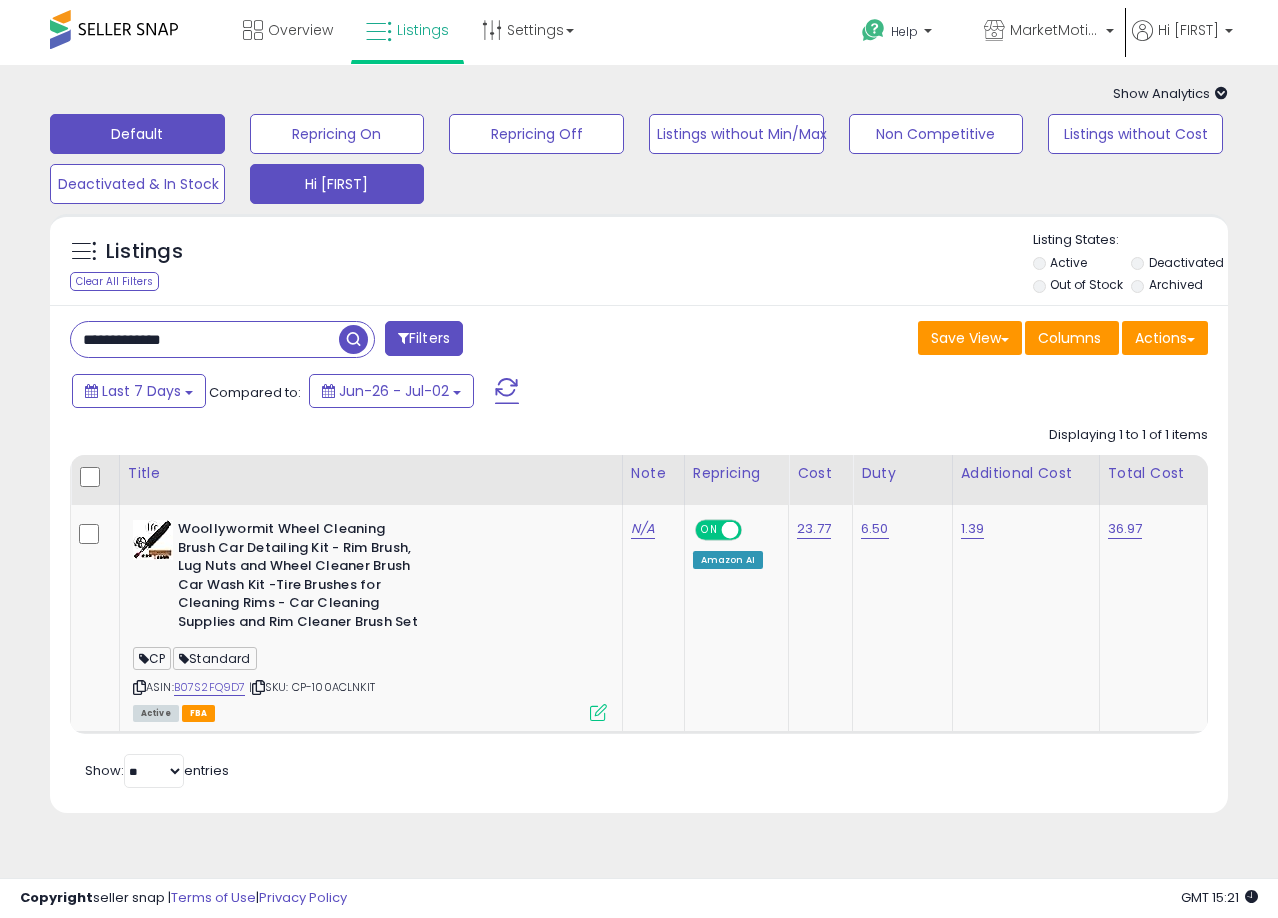 click on "Default" at bounding box center (137, 134) 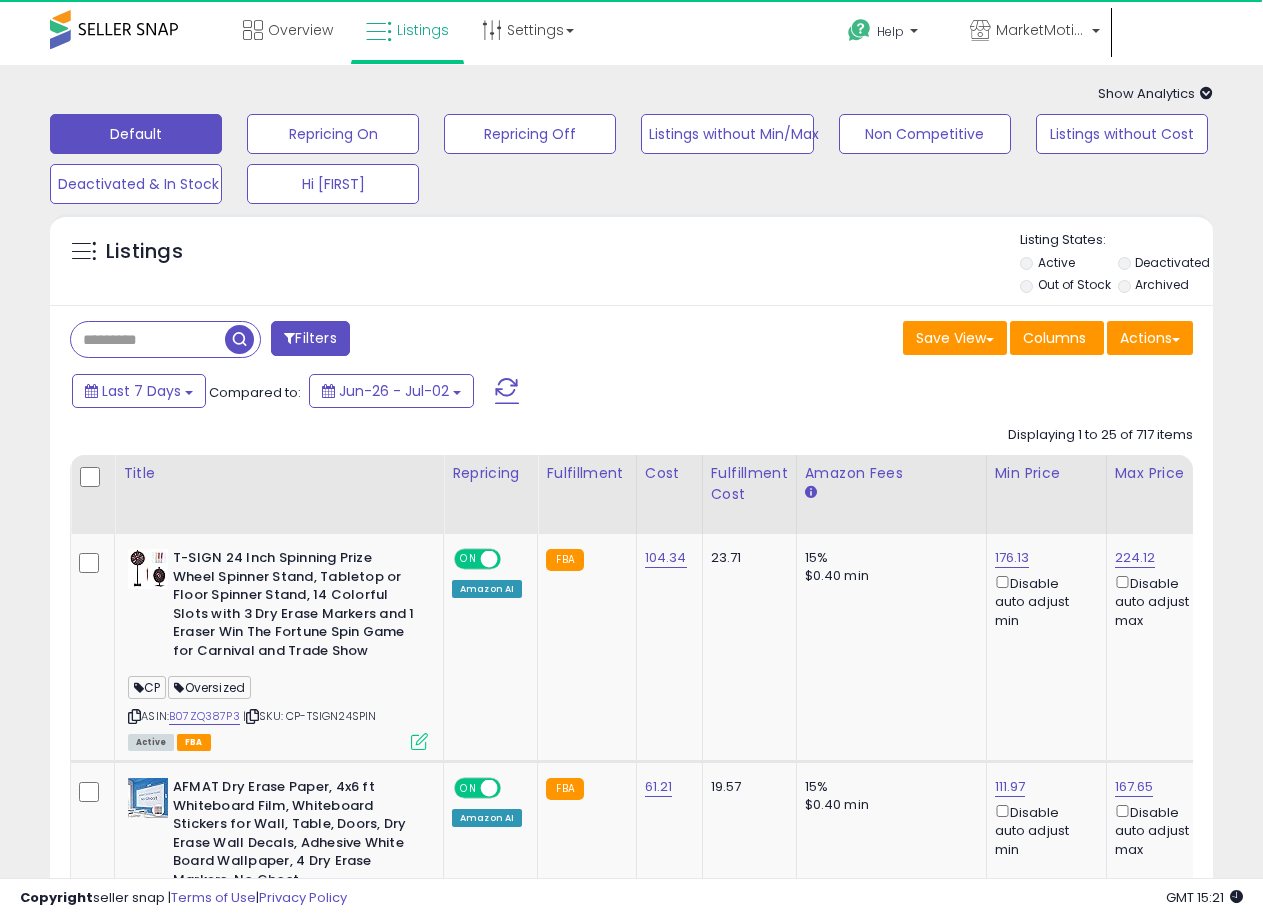click at bounding box center [148, 339] 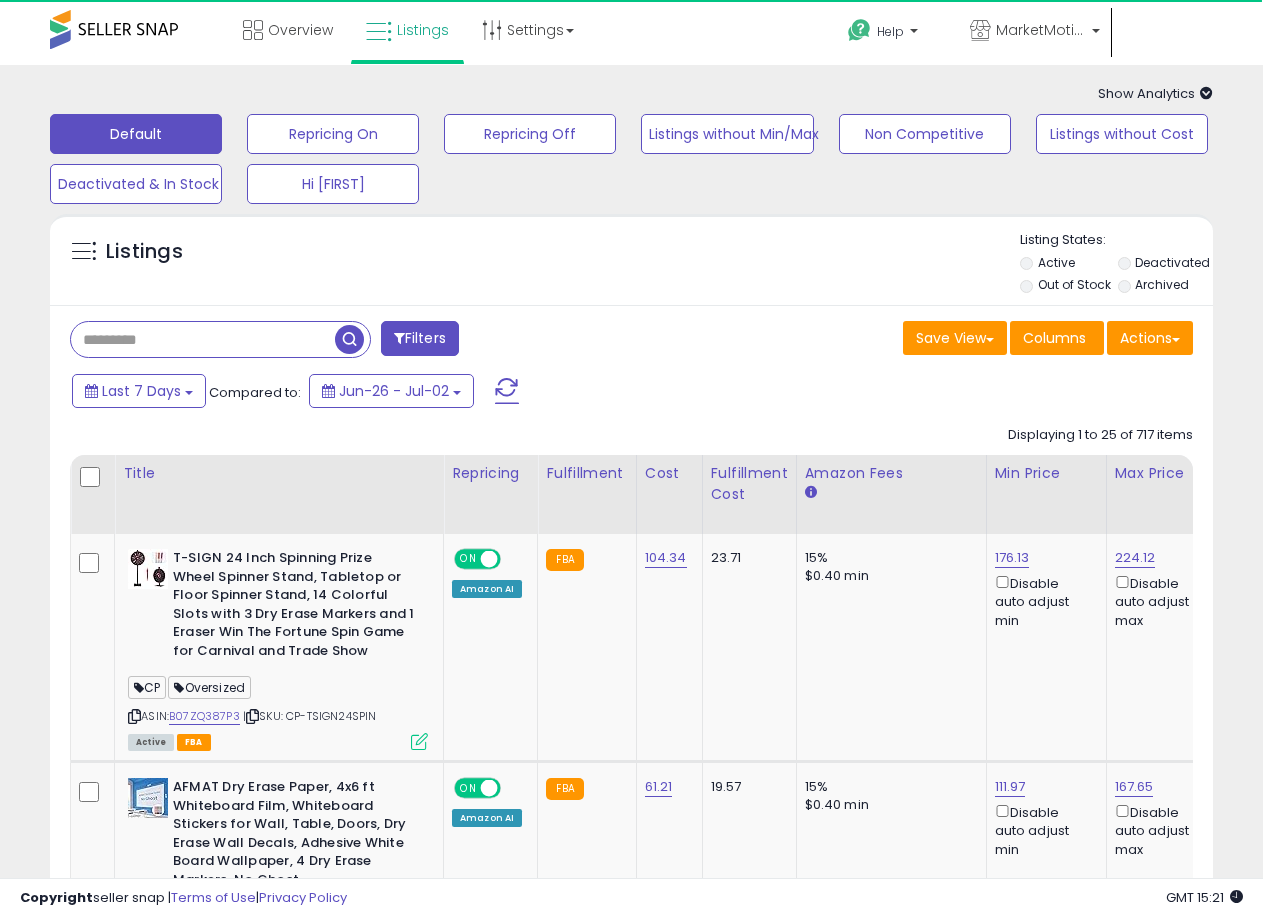 paste on "**********" 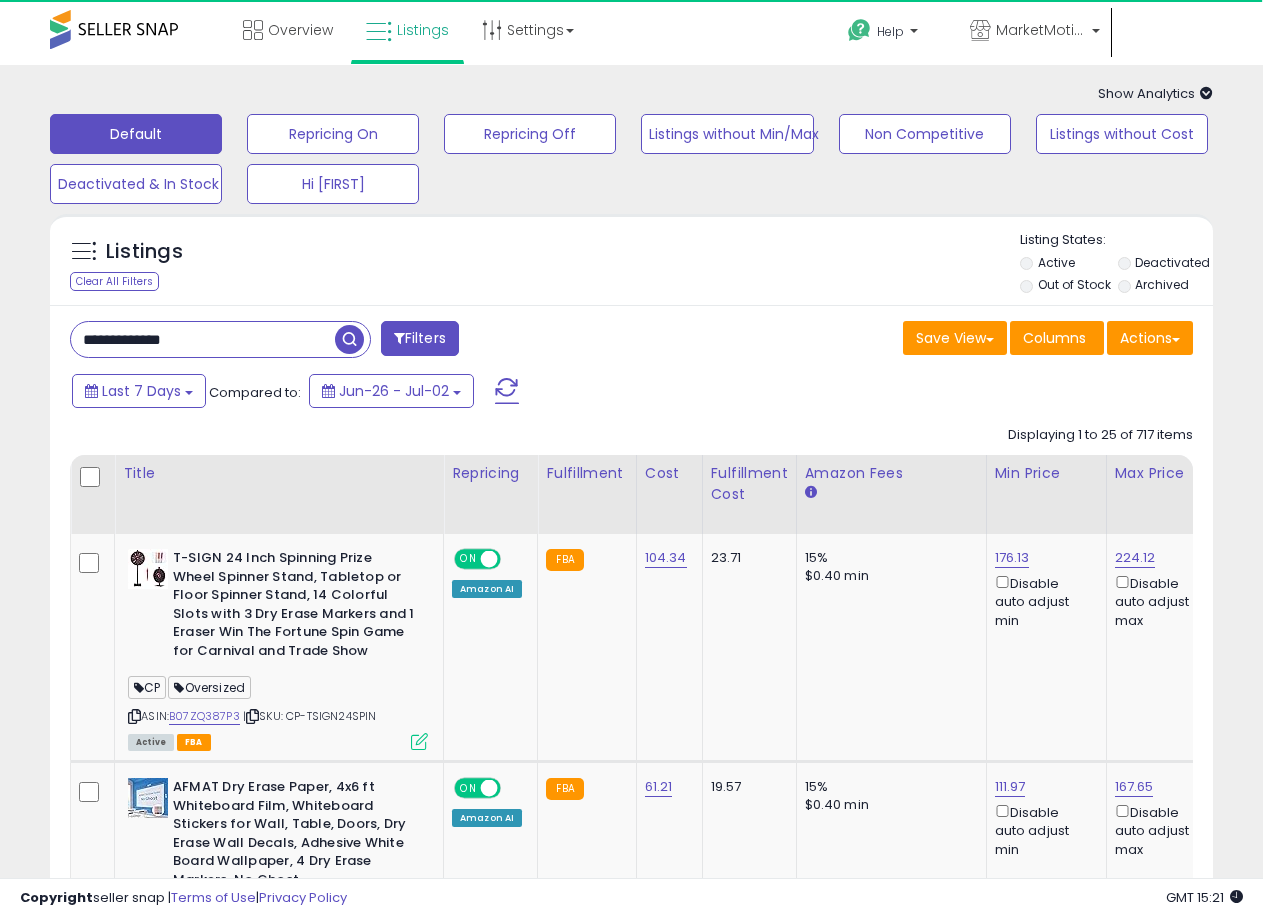 click at bounding box center (349, 339) 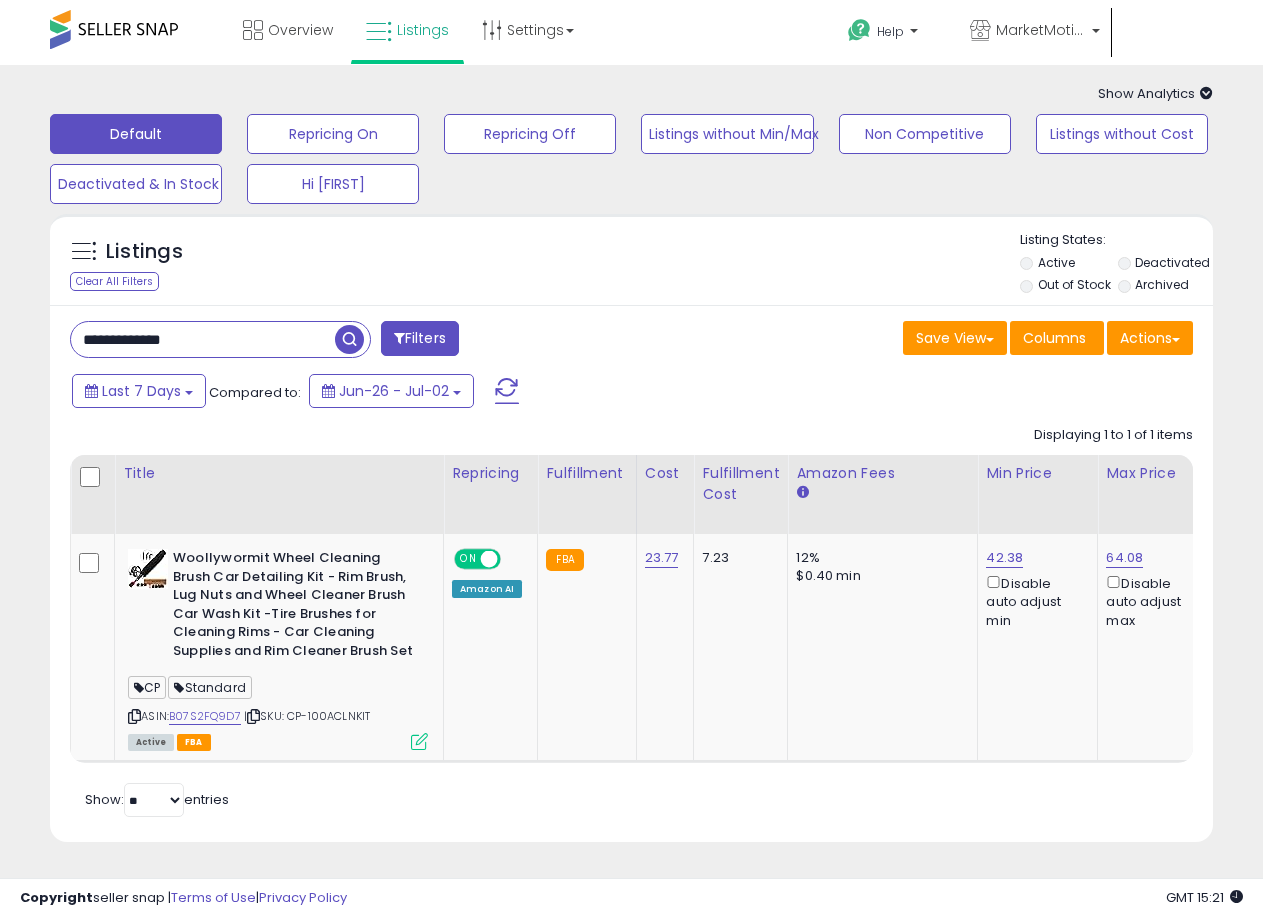 scroll, scrollTop: 0, scrollLeft: 47, axis: horizontal 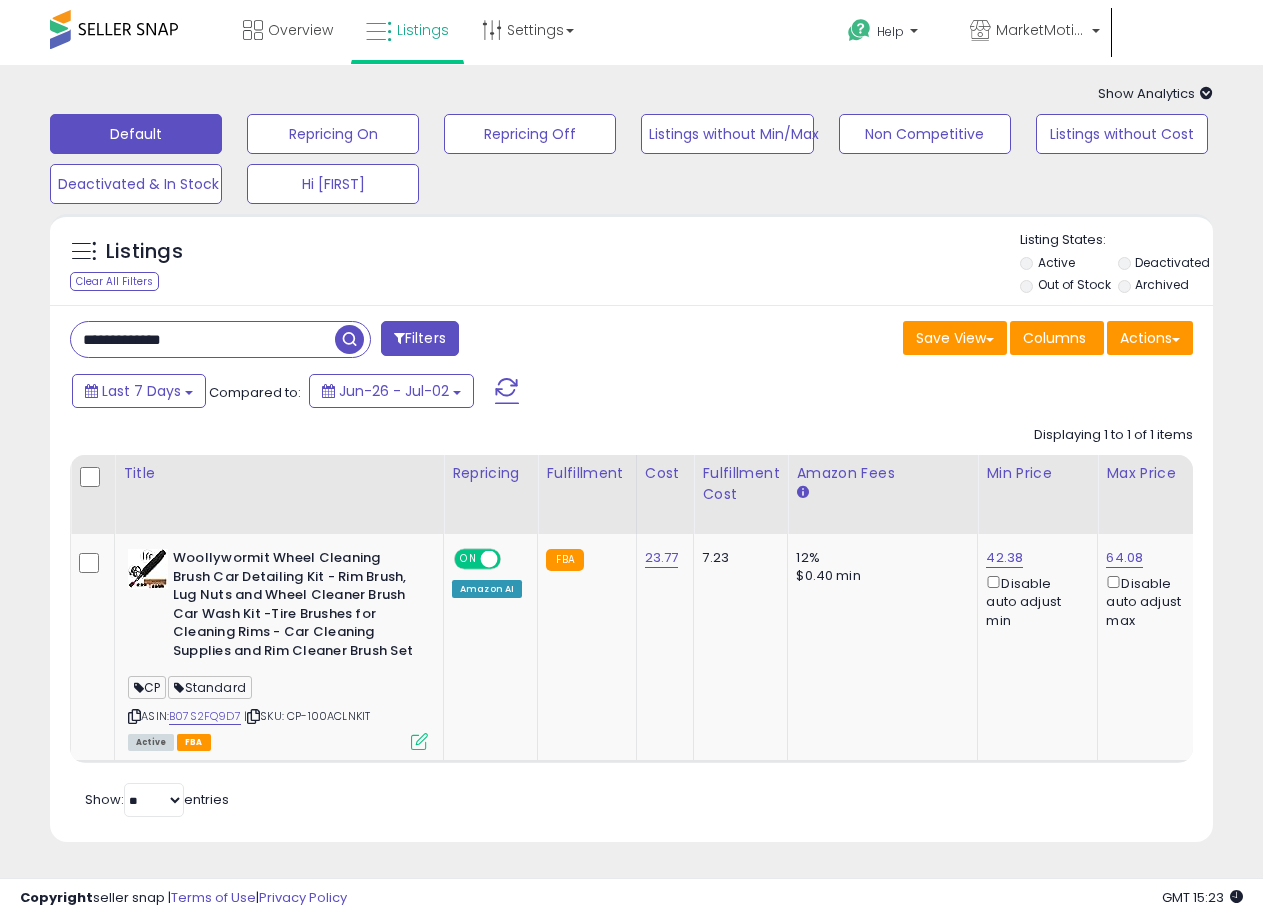 drag, startPoint x: 240, startPoint y: 316, endPoint x: 254, endPoint y: 337, distance: 25.23886 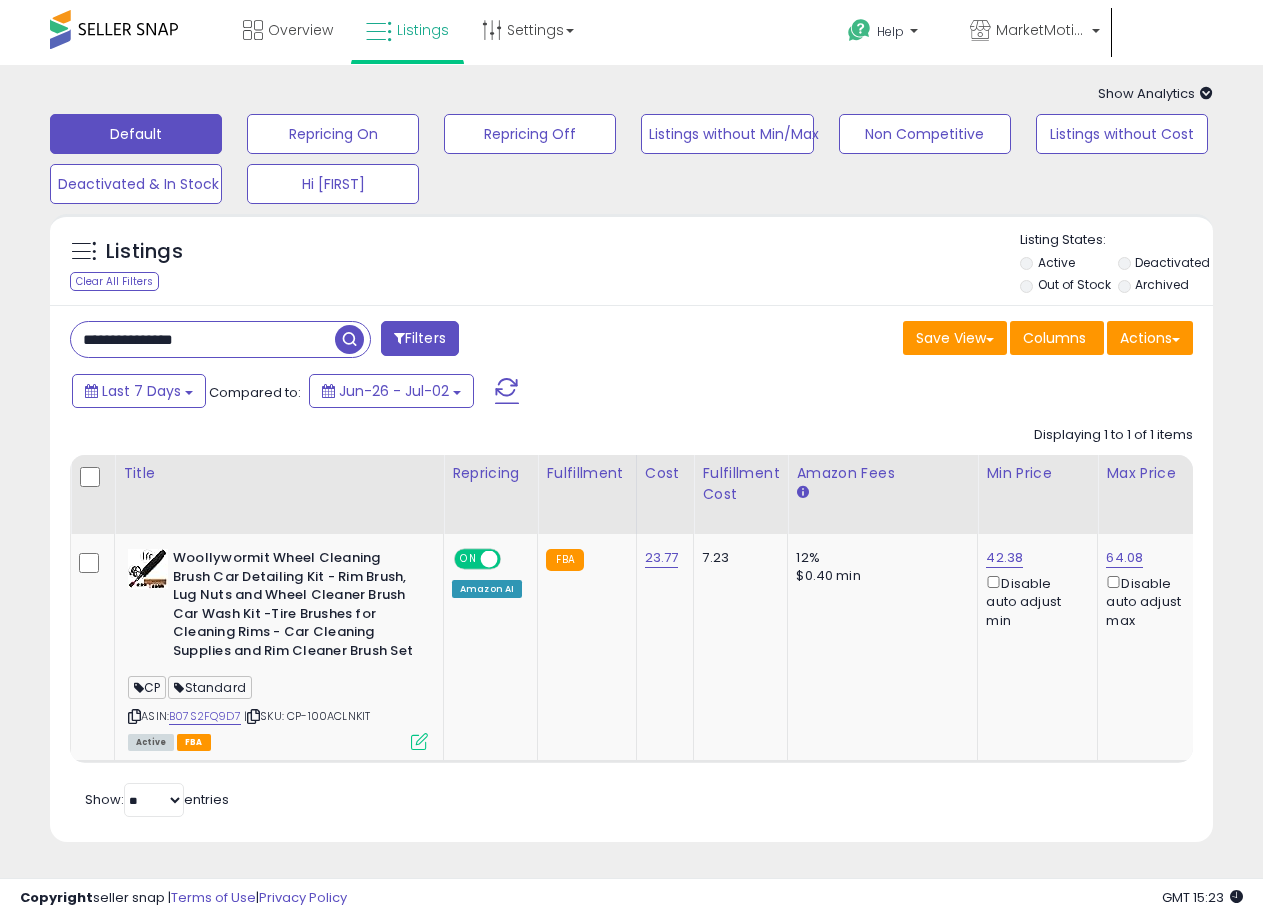 click at bounding box center (349, 339) 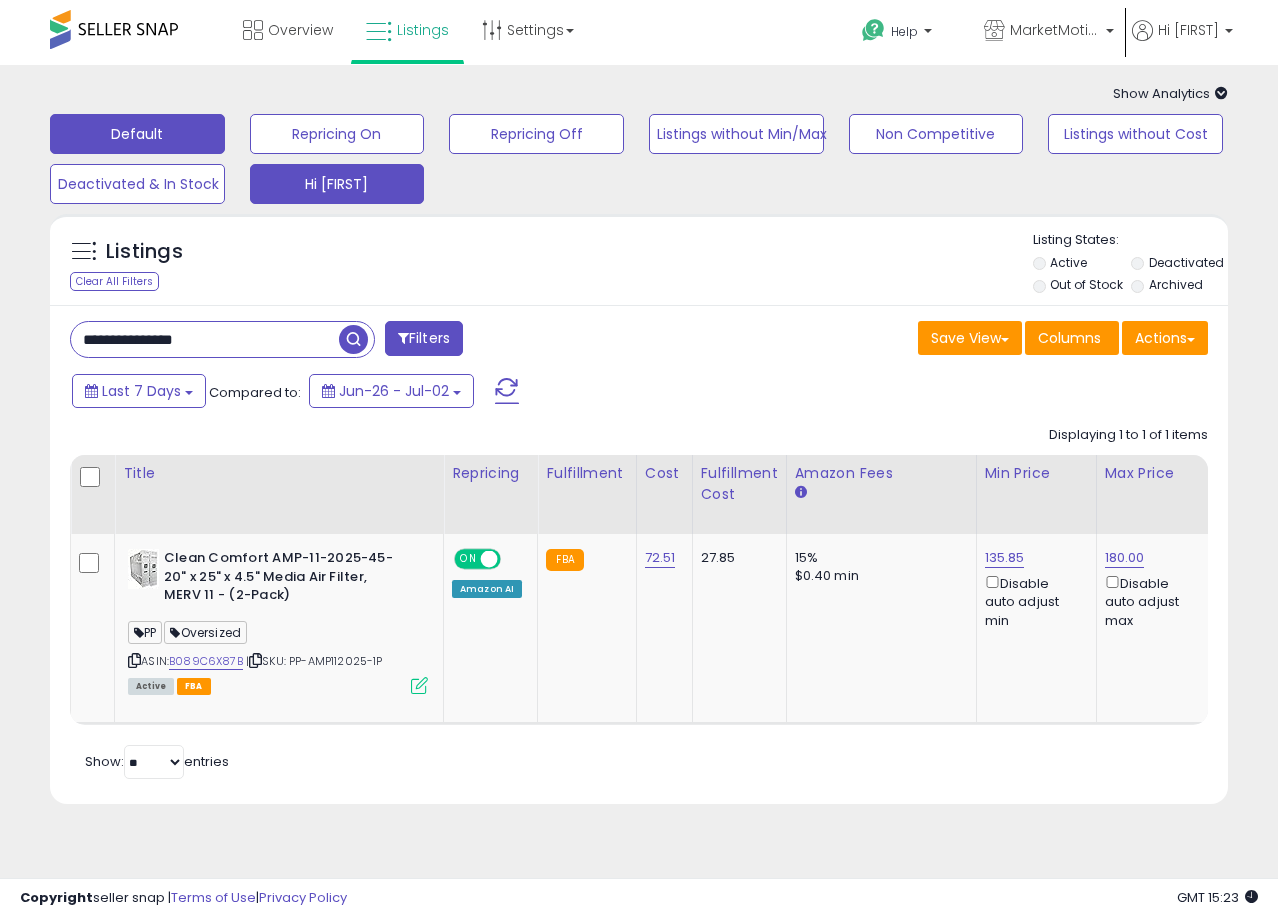 click on "Hi [FIRST]" at bounding box center [337, 134] 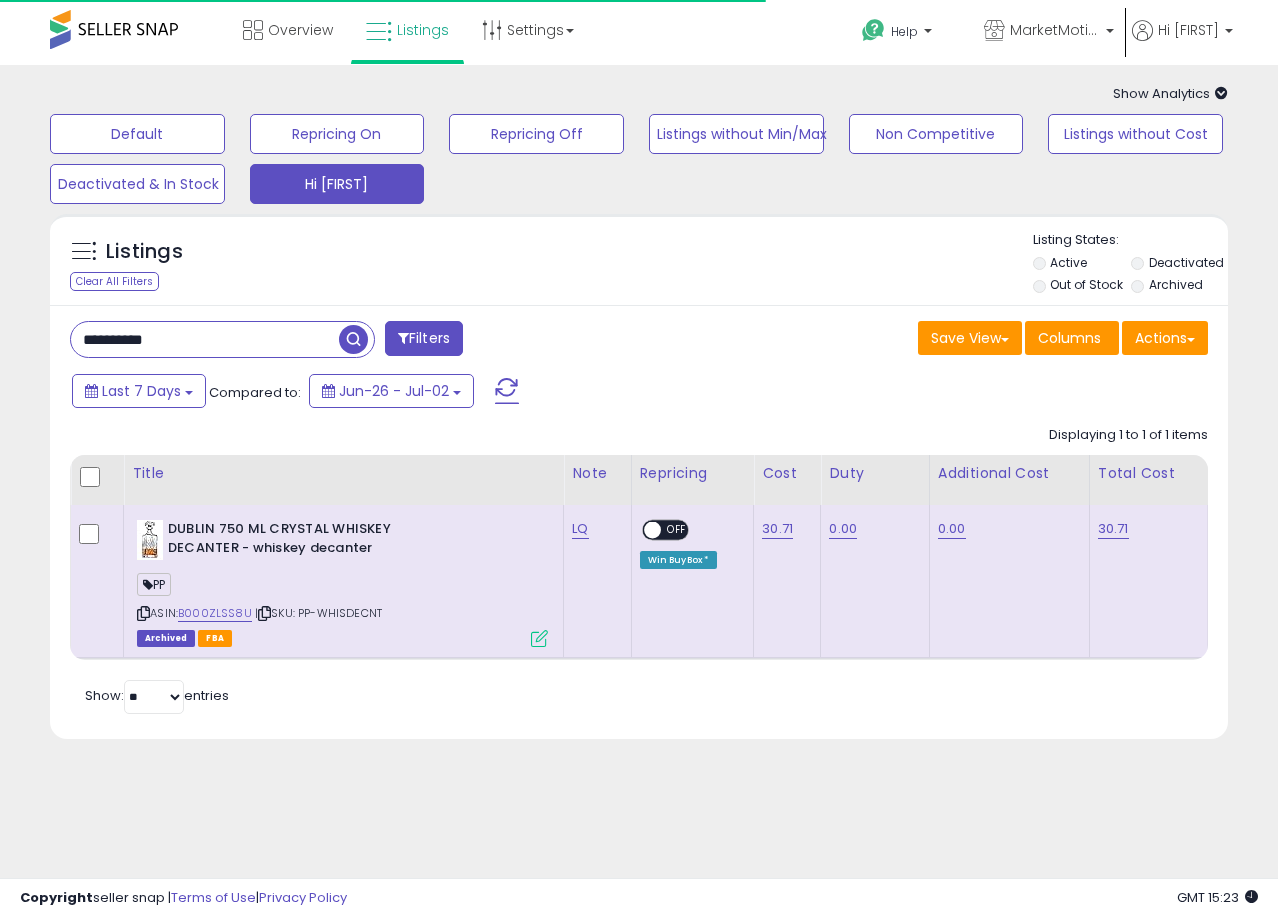 click on "**********" at bounding box center (205, 339) 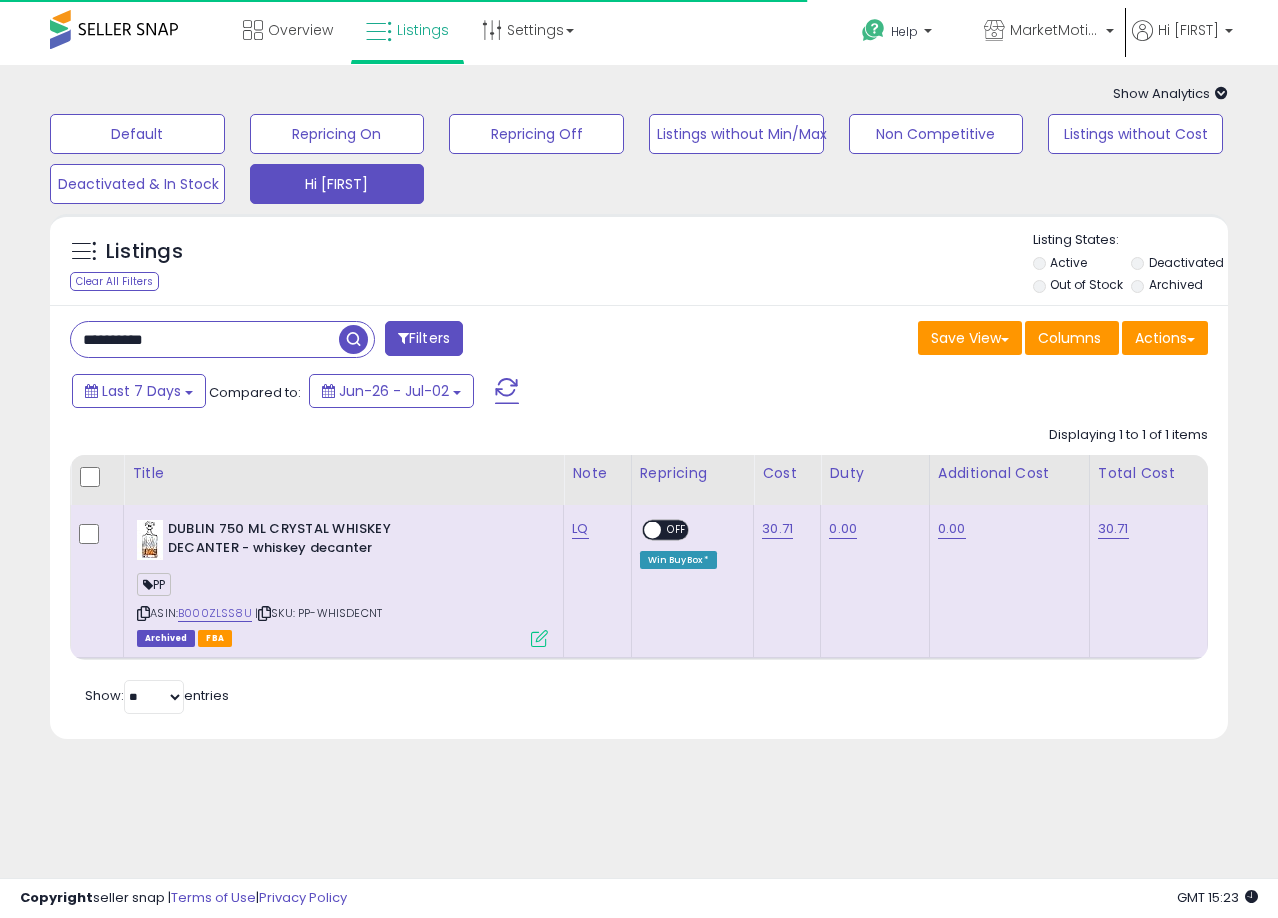 click on "**********" at bounding box center (205, 339) 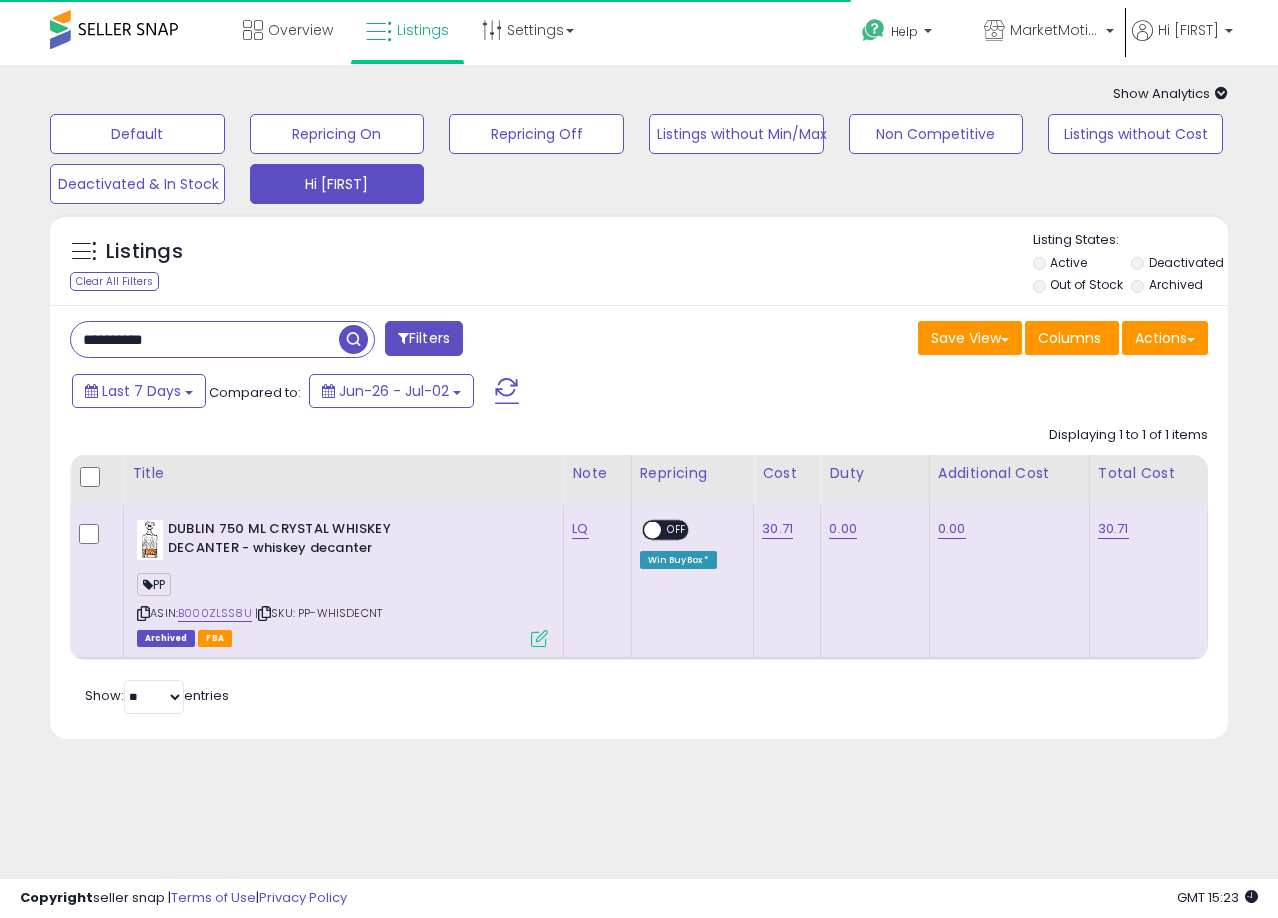 click on "**********" at bounding box center (205, 339) 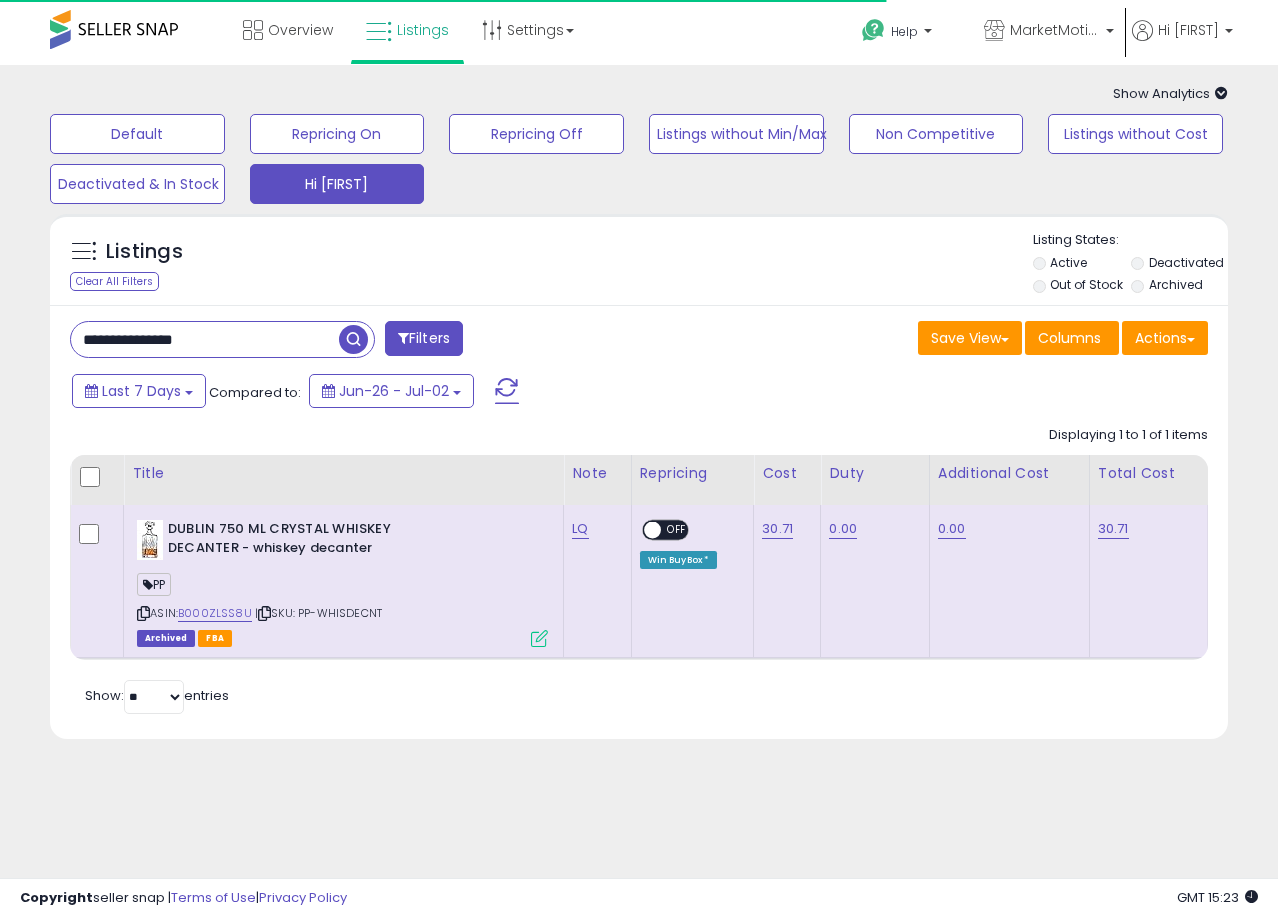 type on "**********" 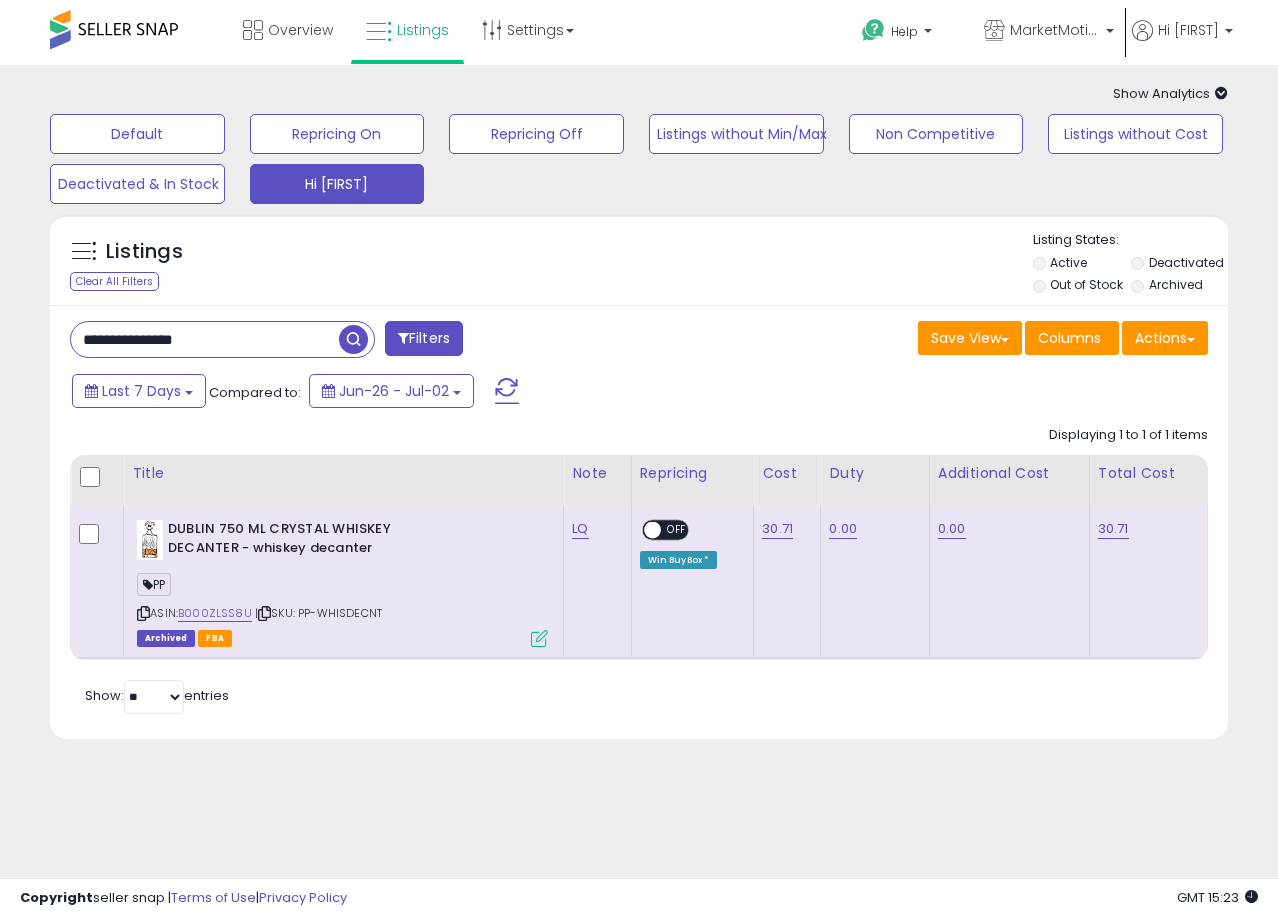 click at bounding box center (353, 339) 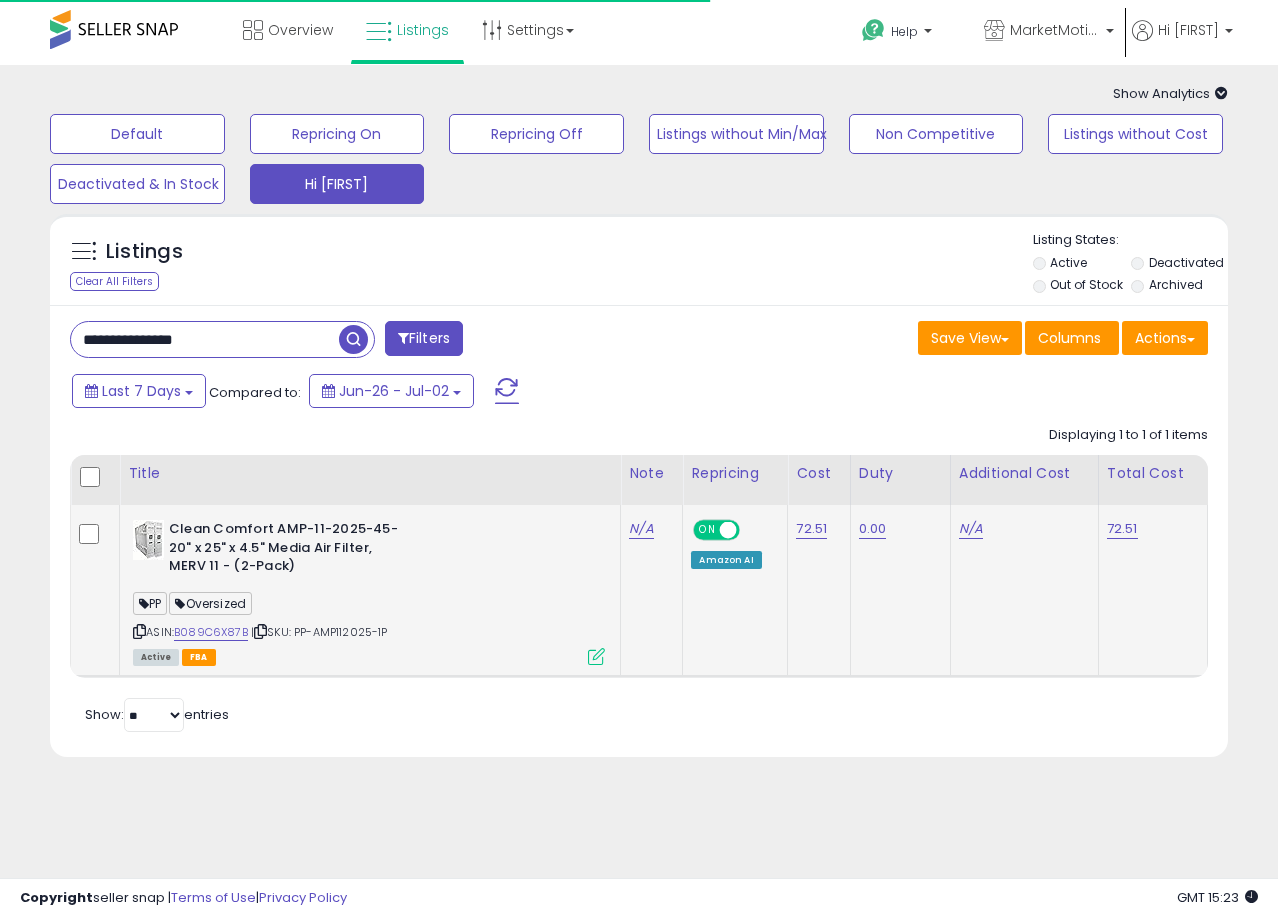 click on "ON   OFF Amazon AI" 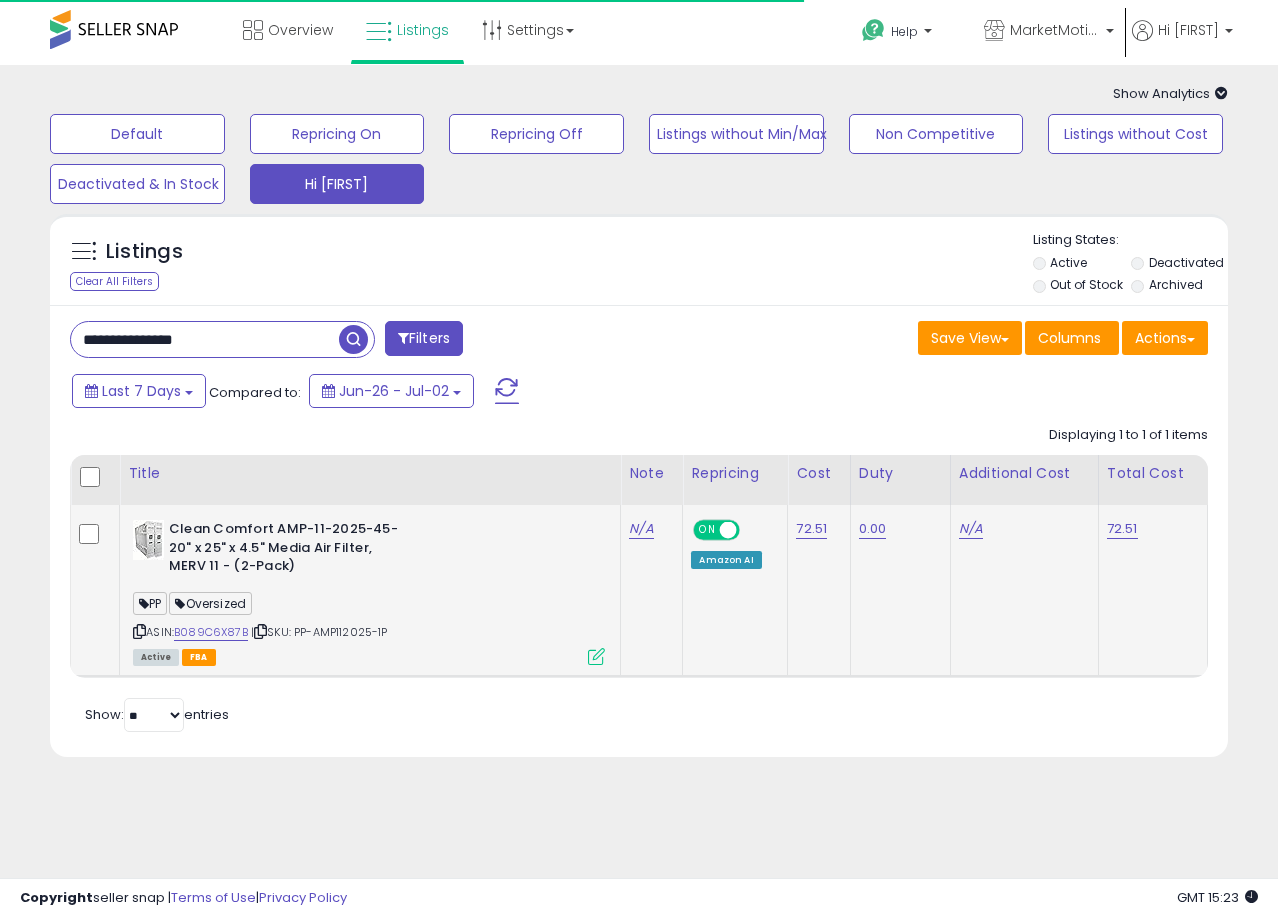 click on "ON" at bounding box center (708, 530) 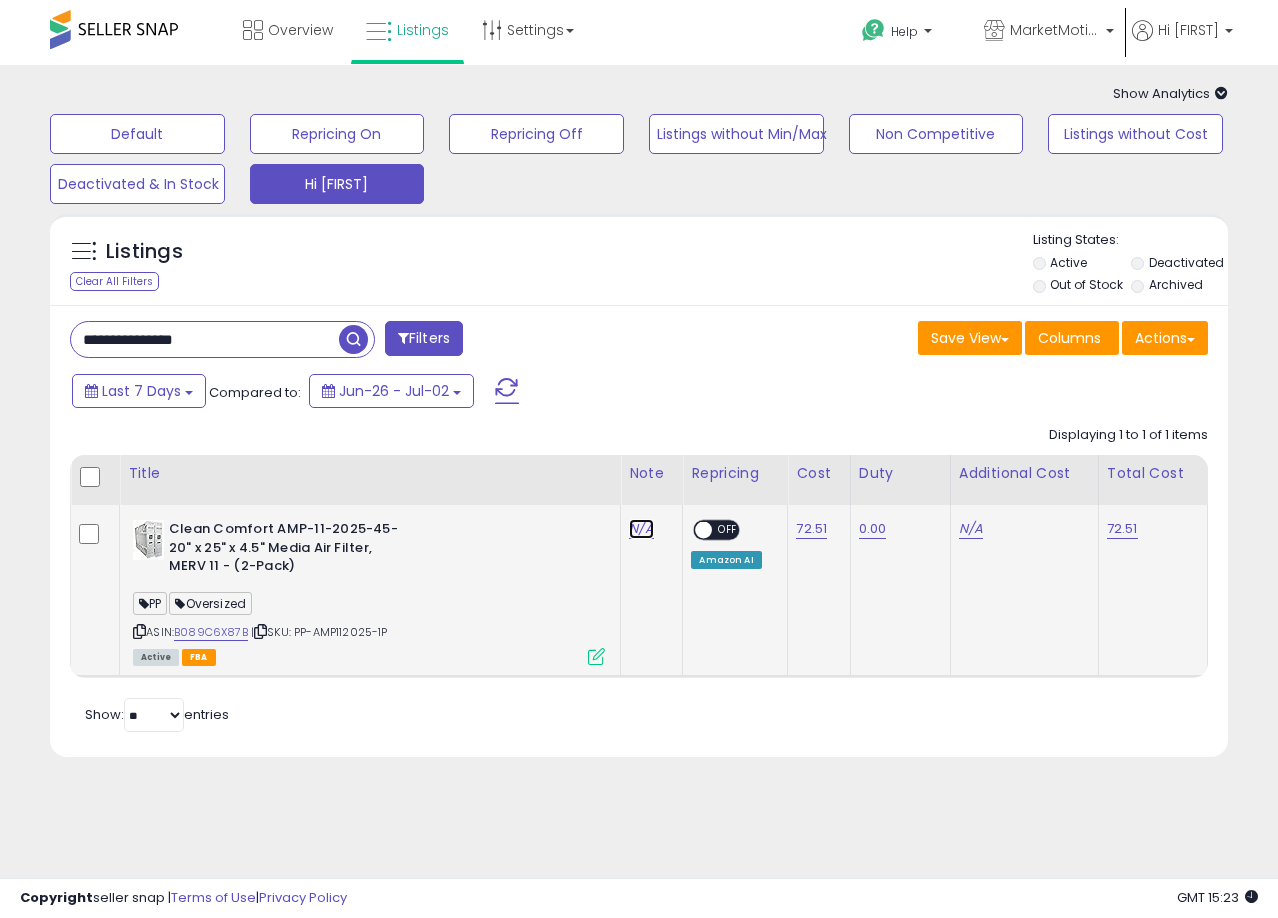click on "N/A" at bounding box center [641, 529] 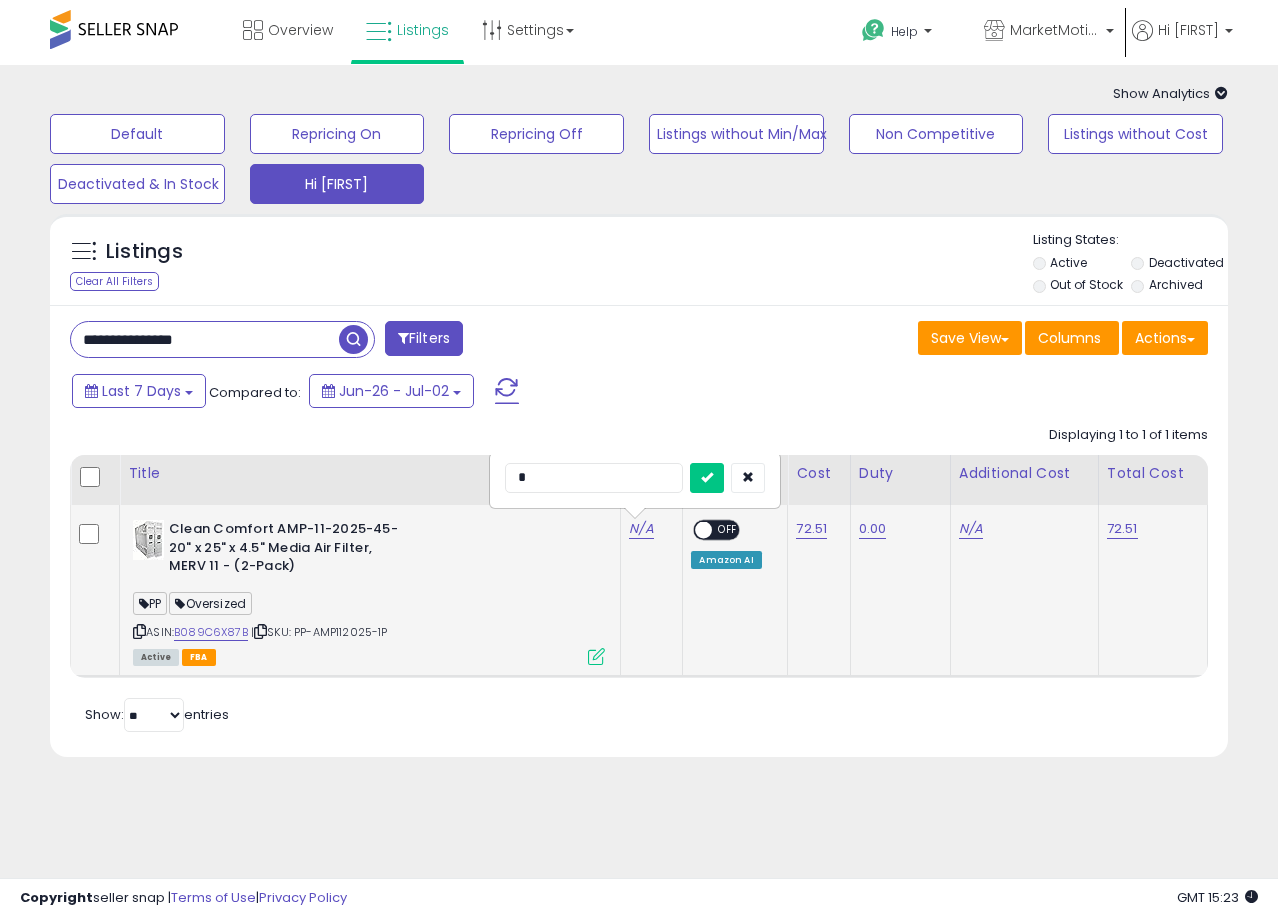 type on "**" 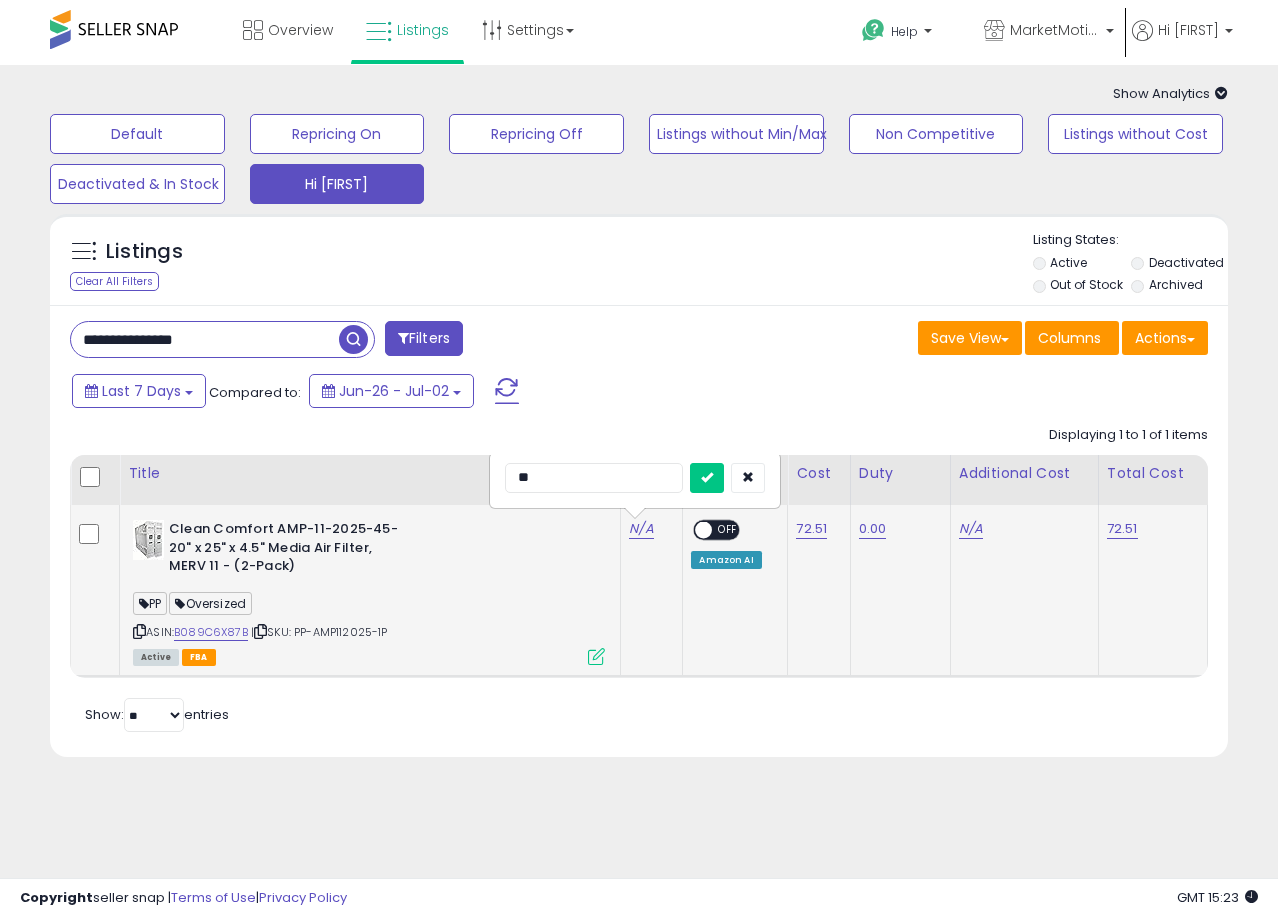click at bounding box center [707, 478] 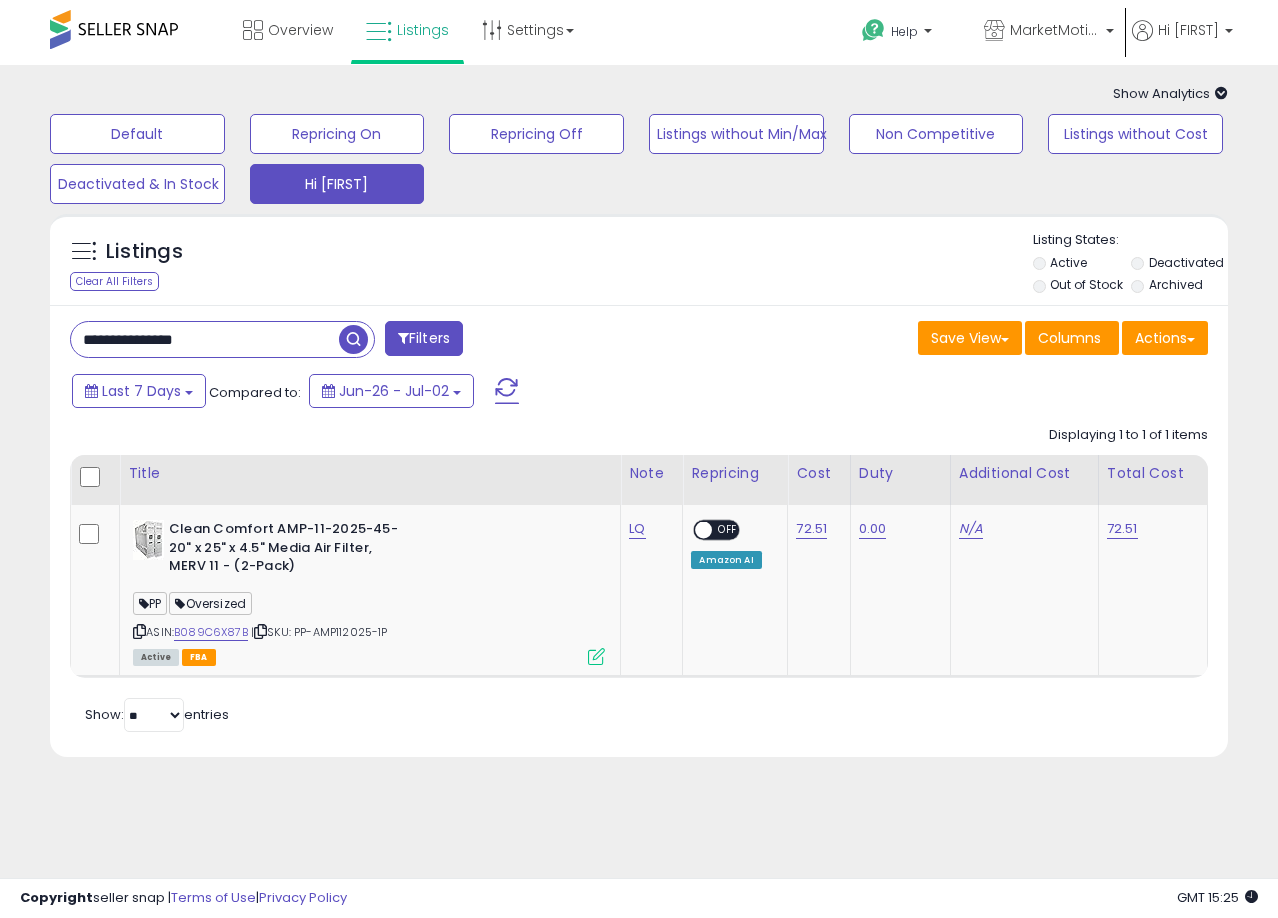 click on "**********" at bounding box center [205, 339] 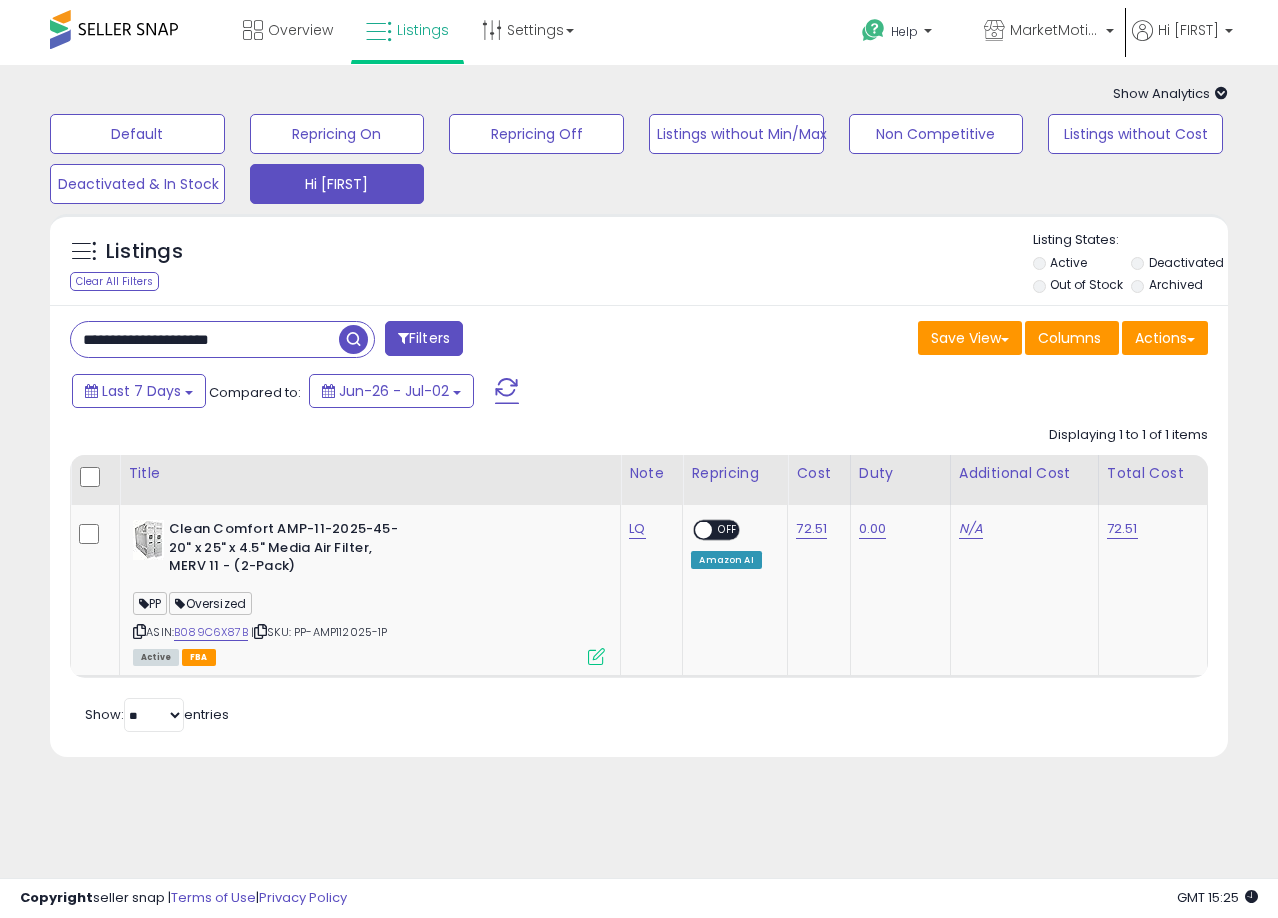 click at bounding box center (353, 339) 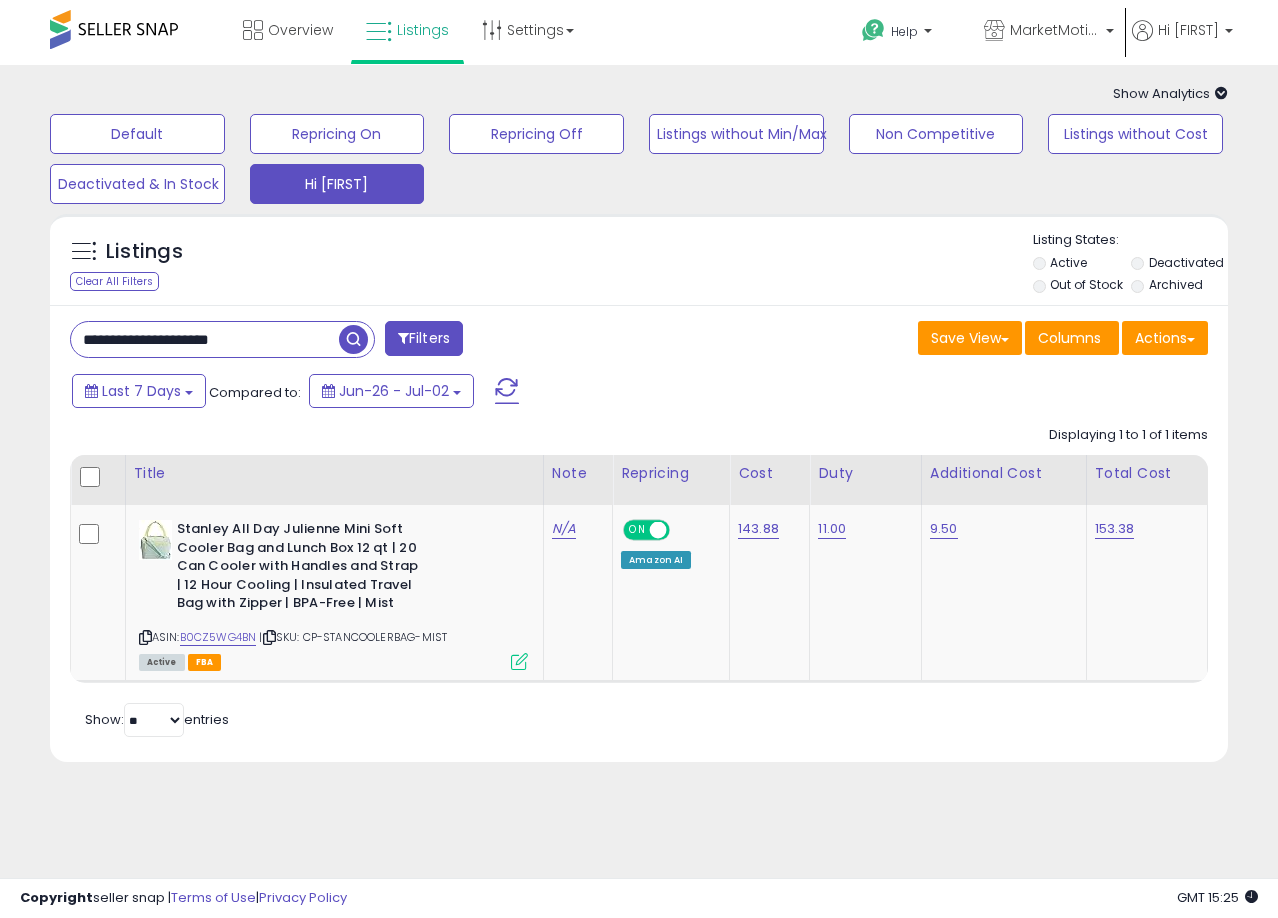 click on "Last 7 Days
Compared to:
Jun-26 - Jul-02" at bounding box center [494, 393] 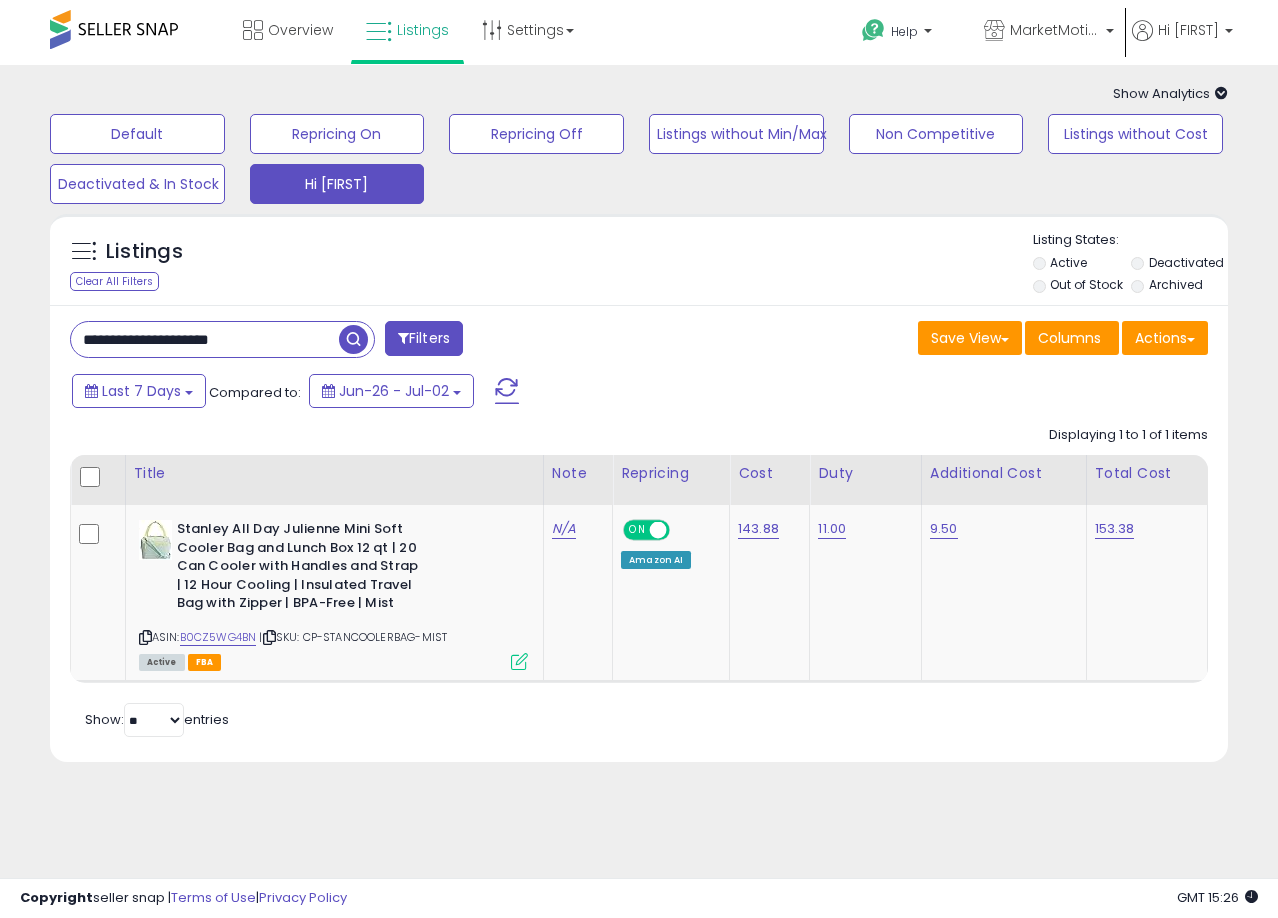 click on "**********" at bounding box center (205, 339) 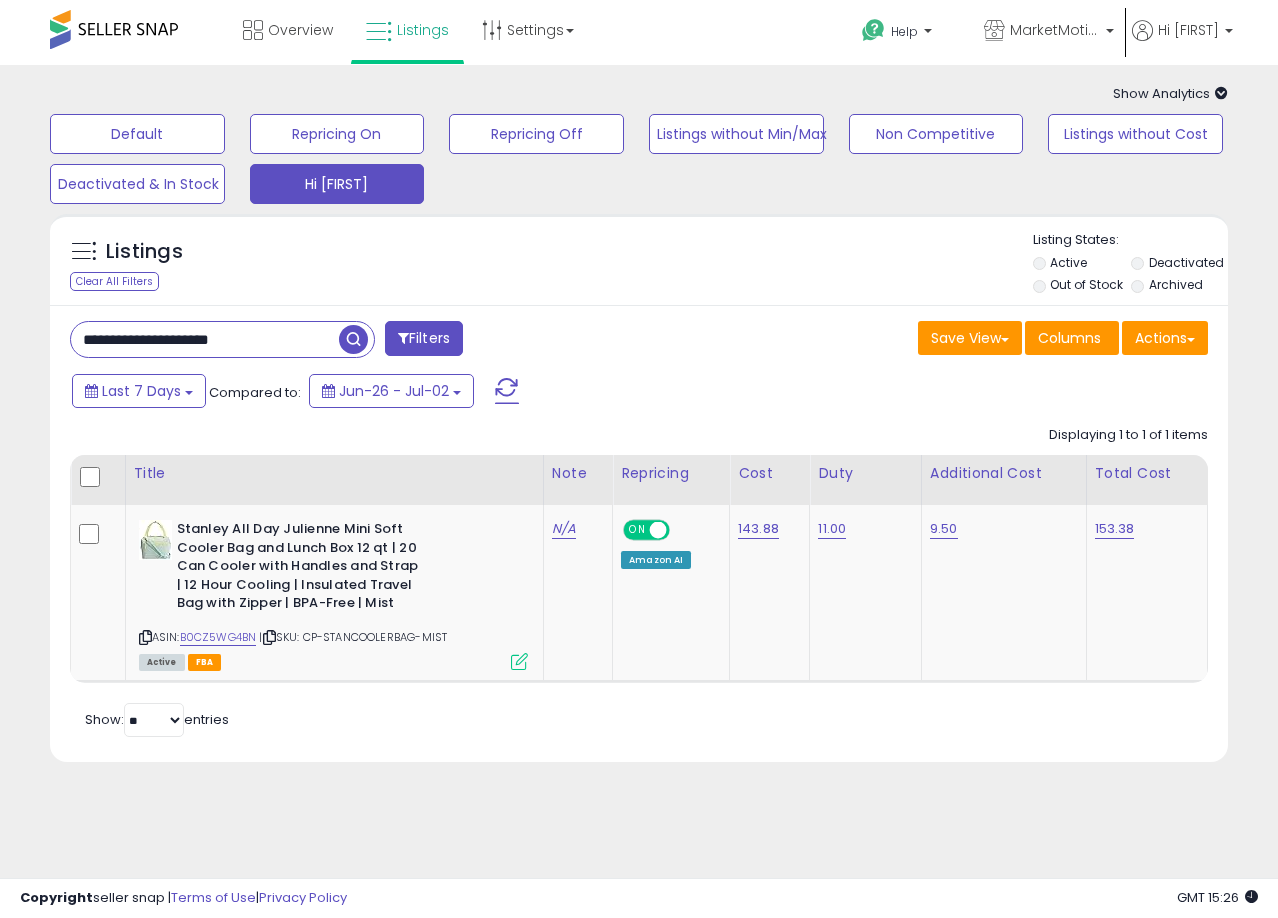 drag, startPoint x: 262, startPoint y: 330, endPoint x: 297, endPoint y: 334, distance: 35.22783 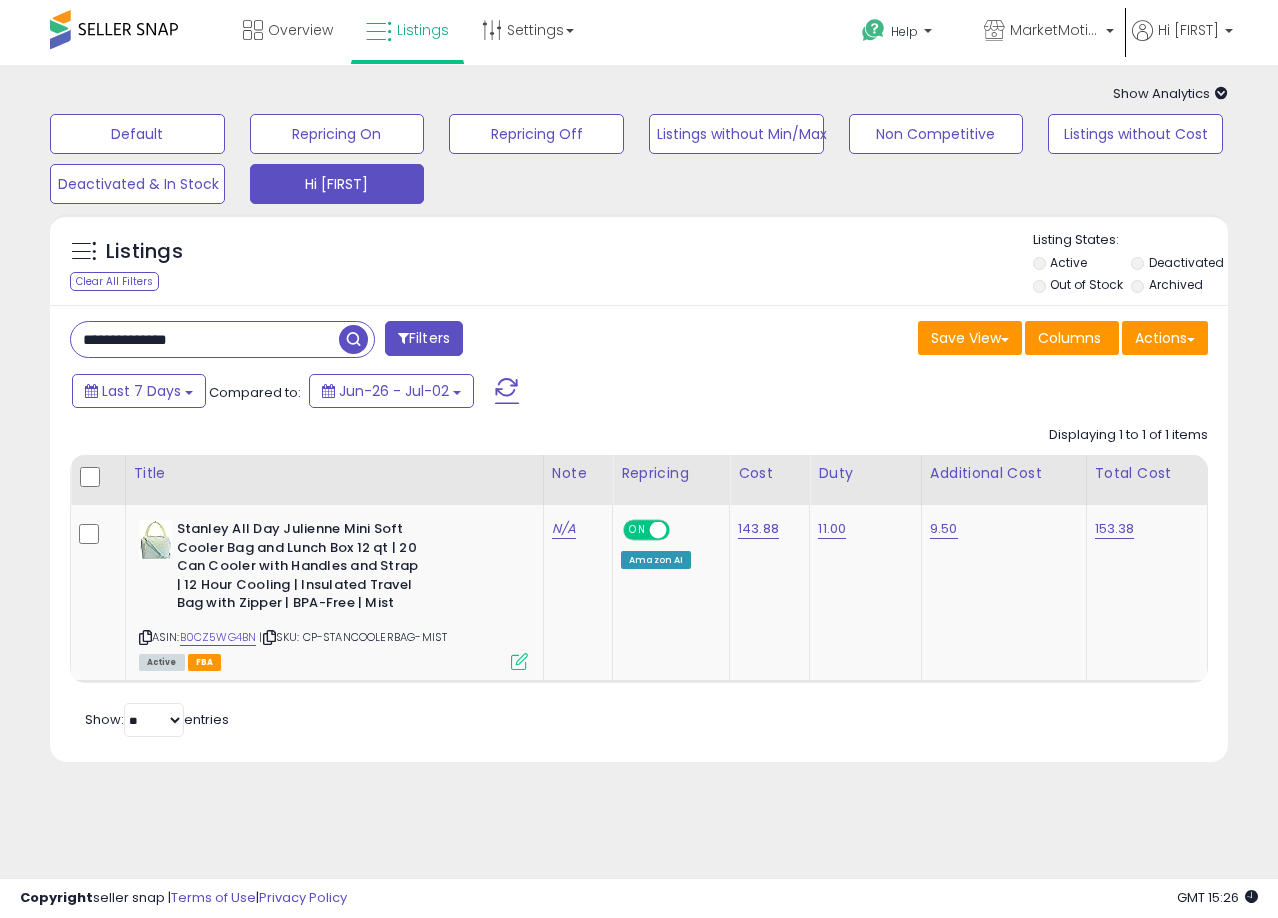 click at bounding box center [353, 339] 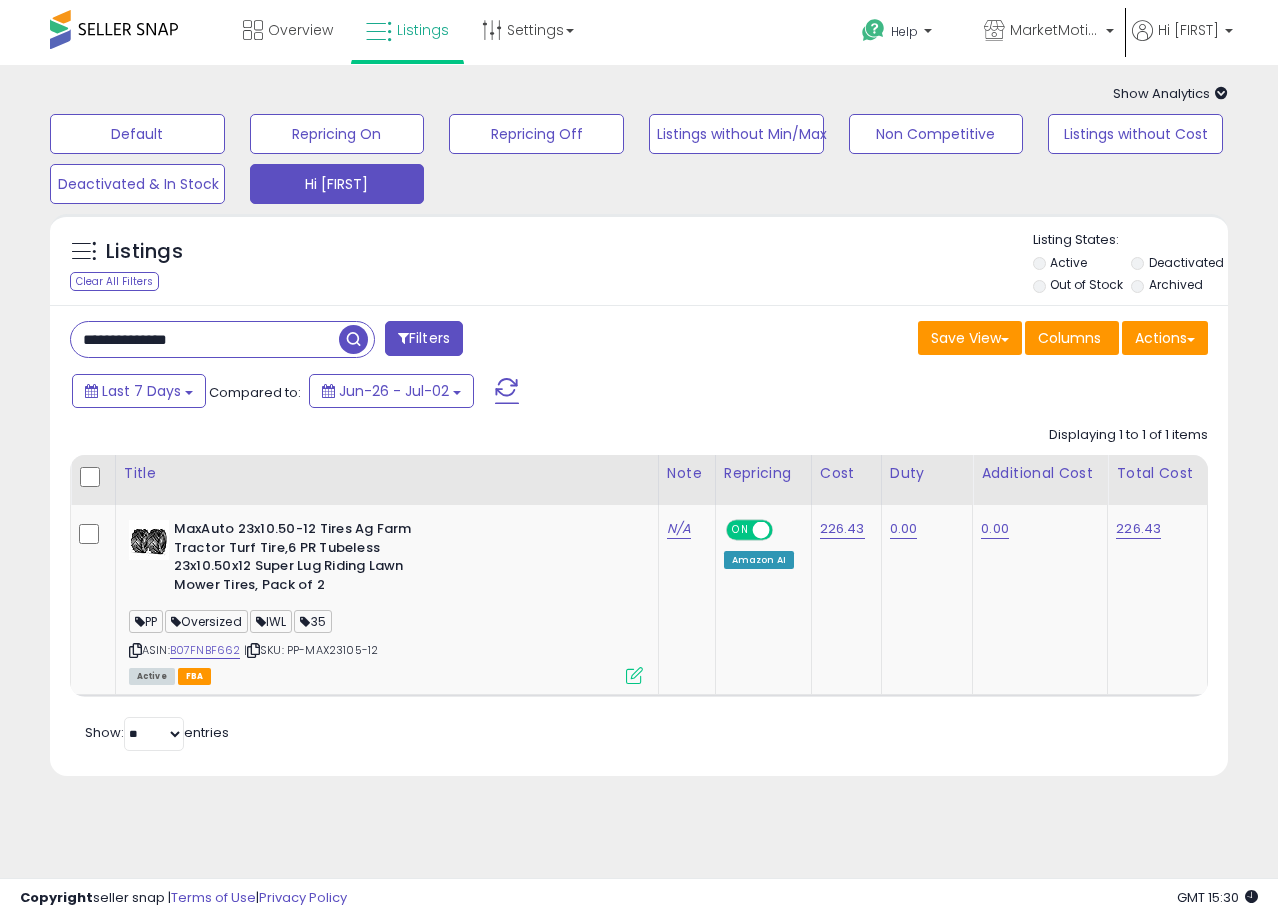 click on "**********" at bounding box center [205, 339] 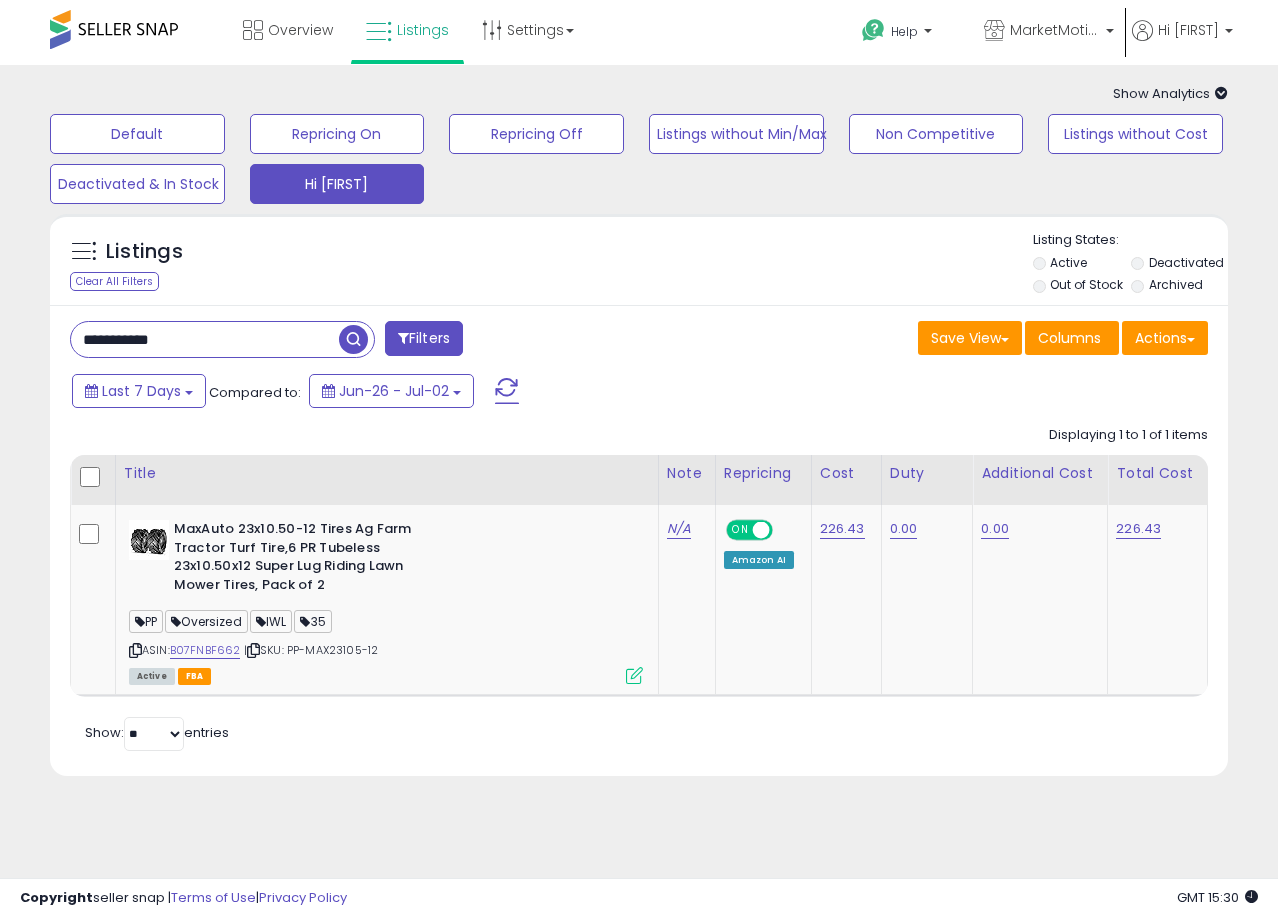 type on "**********" 